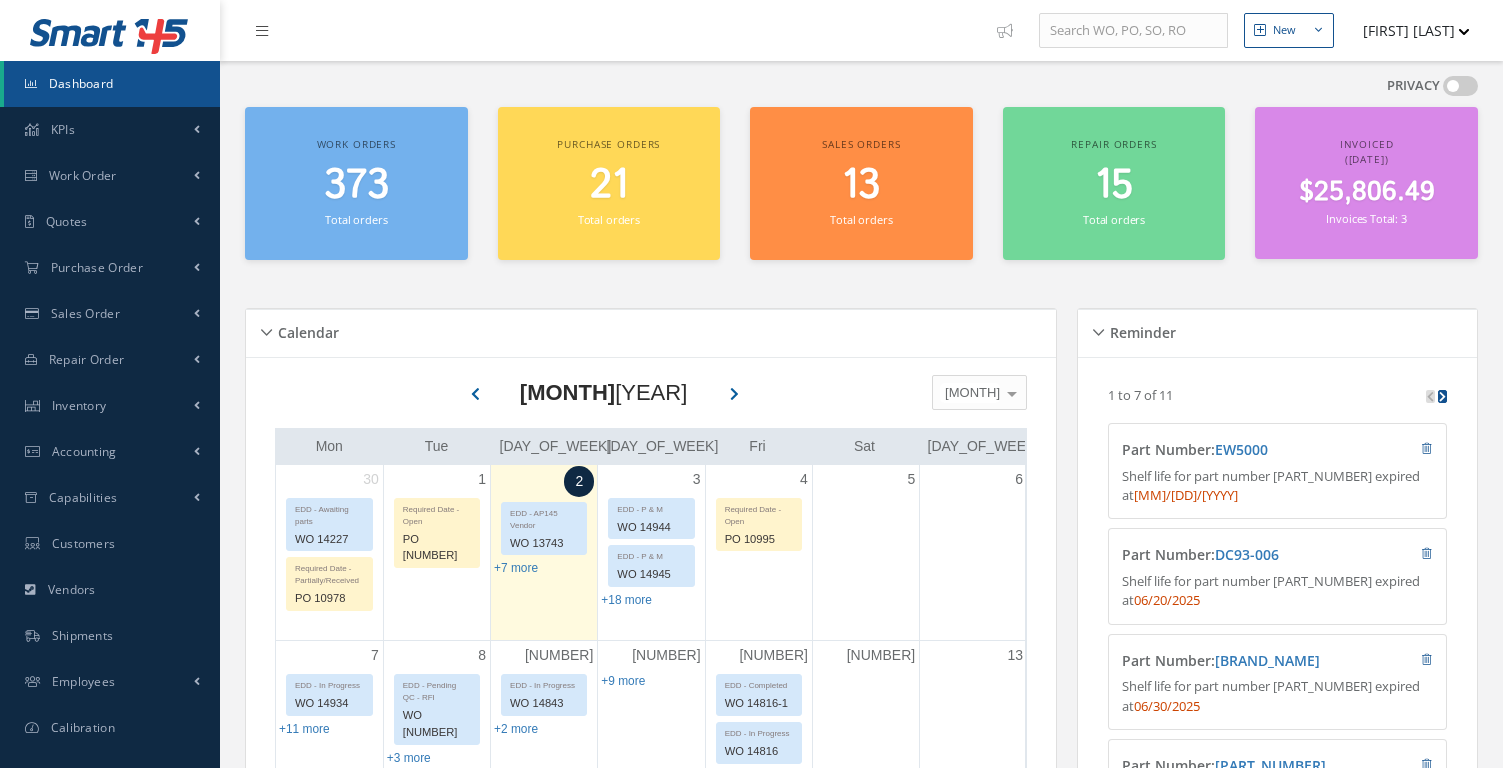 scroll, scrollTop: 0, scrollLeft: 0, axis: both 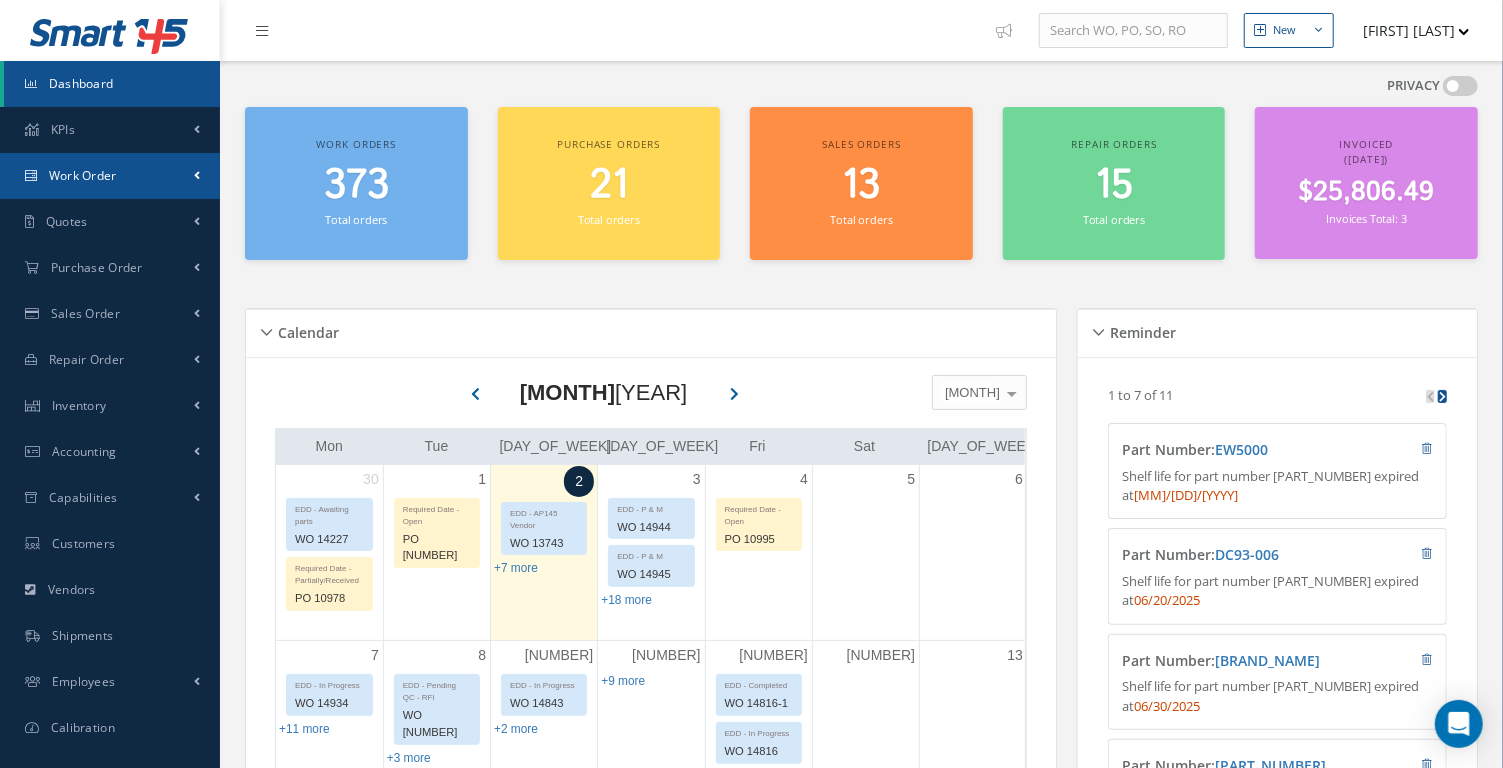 click on "Work Order" at bounding box center (110, 130) 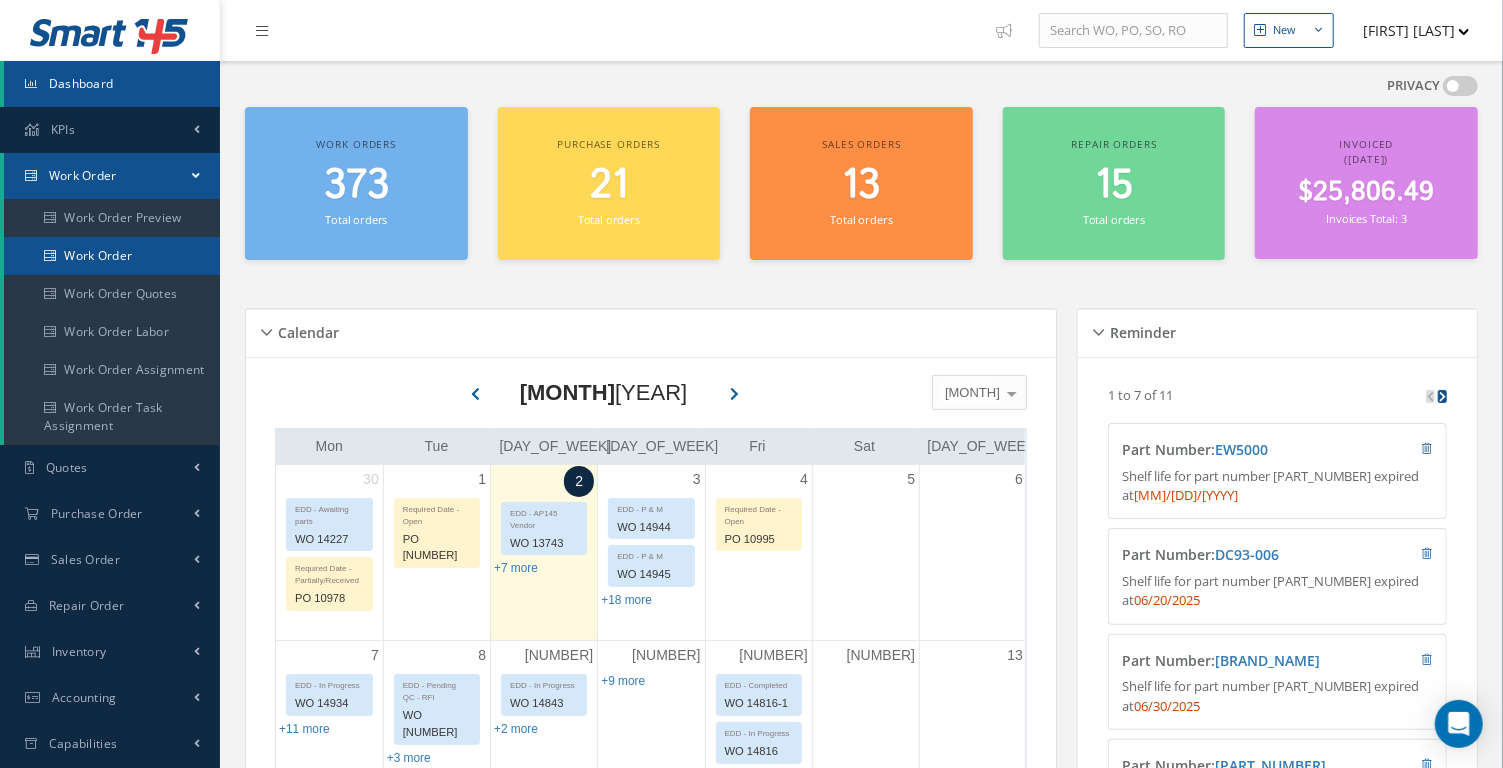 click on "Work Order" at bounding box center [112, 256] 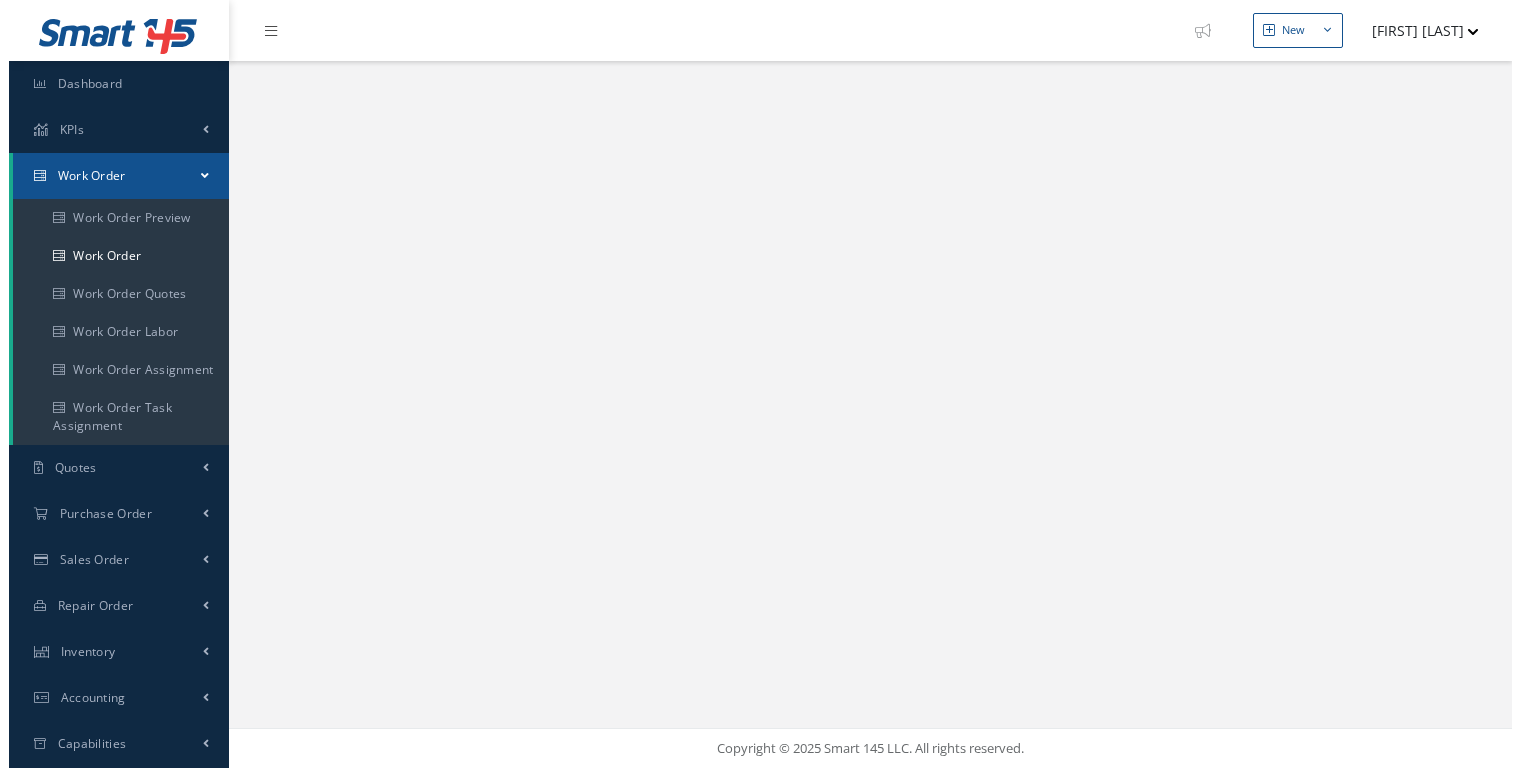 scroll, scrollTop: 0, scrollLeft: 0, axis: both 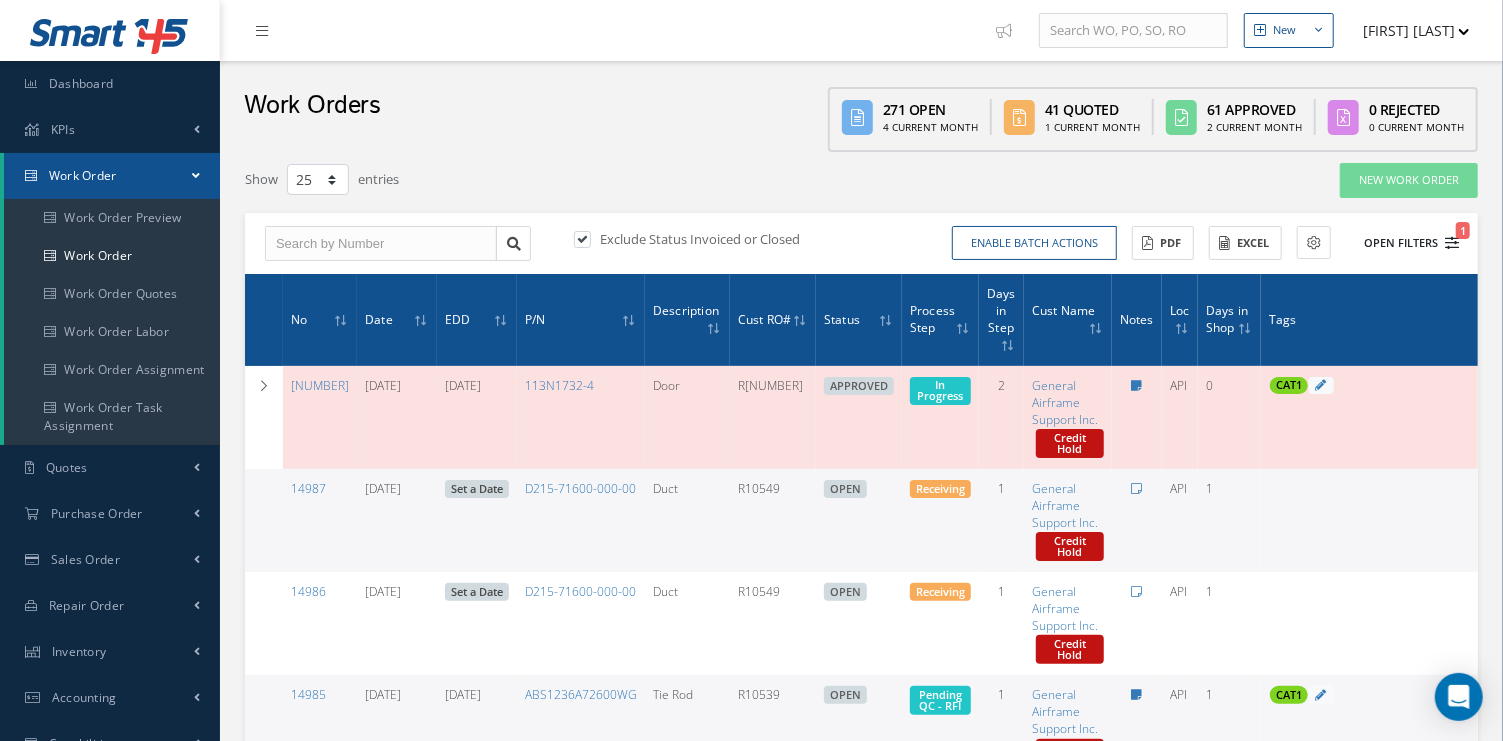 click on "1" at bounding box center (1452, 243) 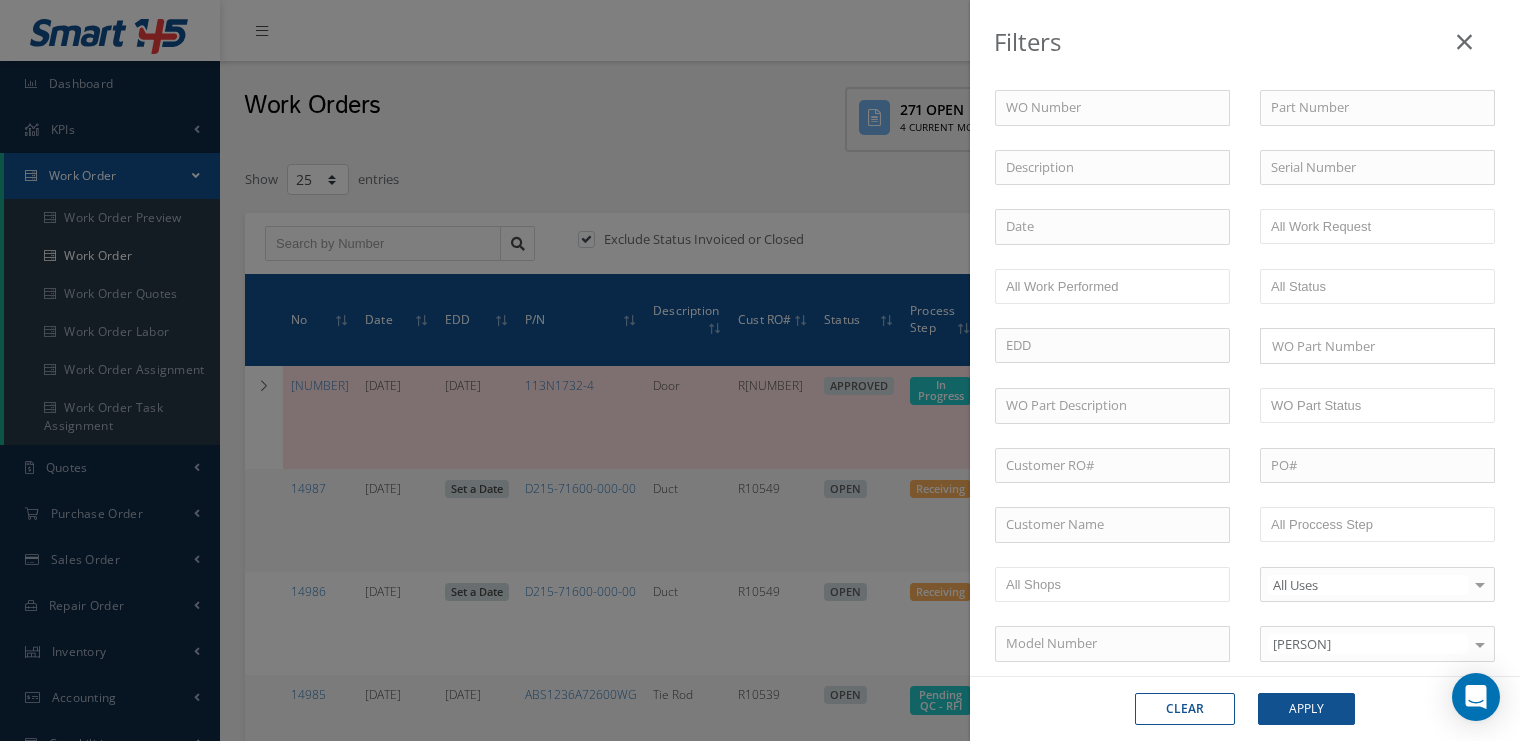 click on "Filters
WO Number
Part Number
Description
Serial Number
BALANCE
BENCH CHECK
BER
CADMIUM PLATE
CALIBRATION
CERTIFICATION
FILE ONLY DUPLICATE
INSPECTION
INSTALLATION
LINE MAINTENANCE
MODIFY
NDT
NDT & PLATING
NEW
OTHER
OVERHAUL
RECERTIFY
RELIABLE
REPAIR
RETURN TO CUSTOMER
REWIND
Scrap
WARRANTY REPAIR
WARRANTY REPLACEMENT
All Work Request
BALANCE
BENCH CHECK
BER
CADMIUM PLATE
CALIBRATION
CERTIFICATION
FILE ONLY DUPLICATE
INSPECTION
MODIFY" at bounding box center [760, 370] 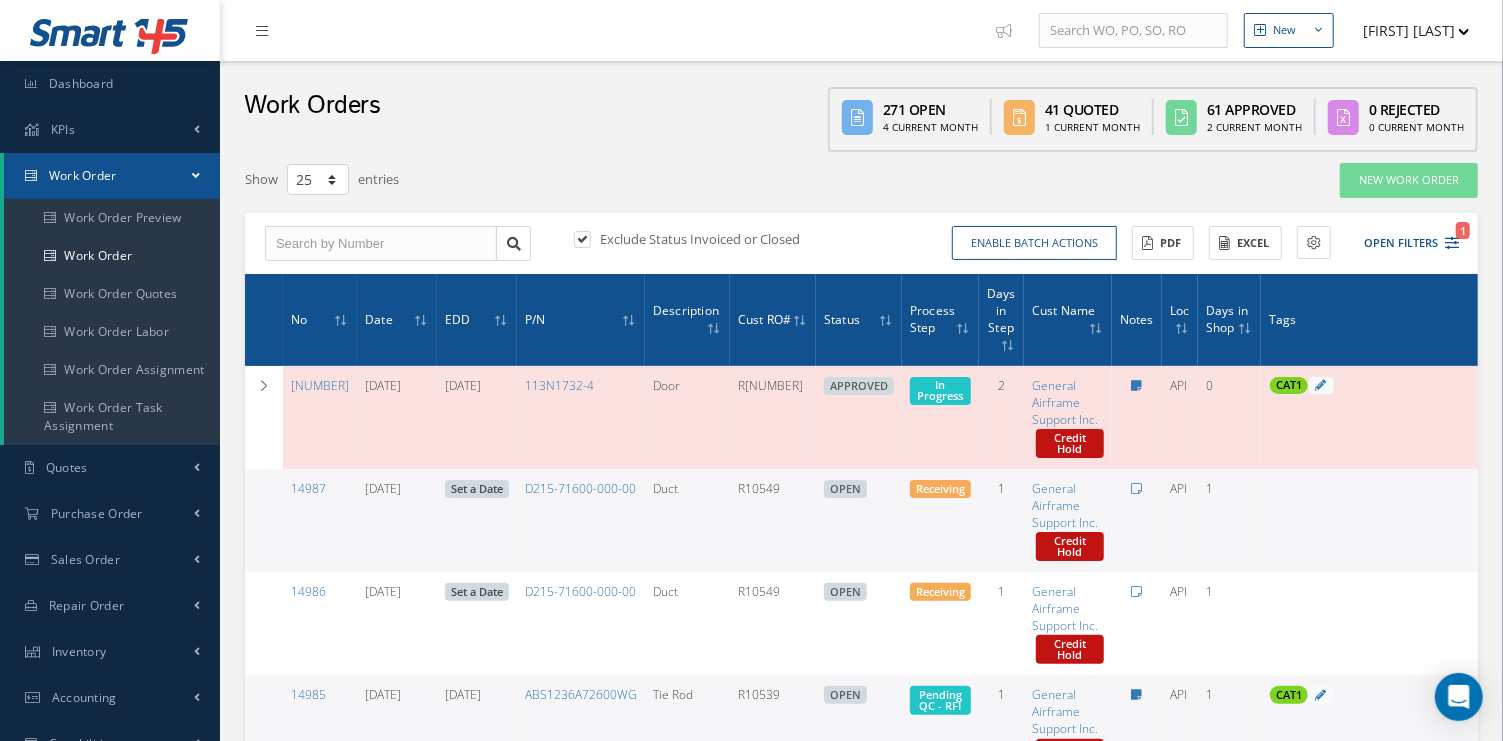 click at bounding box center (592, 239) 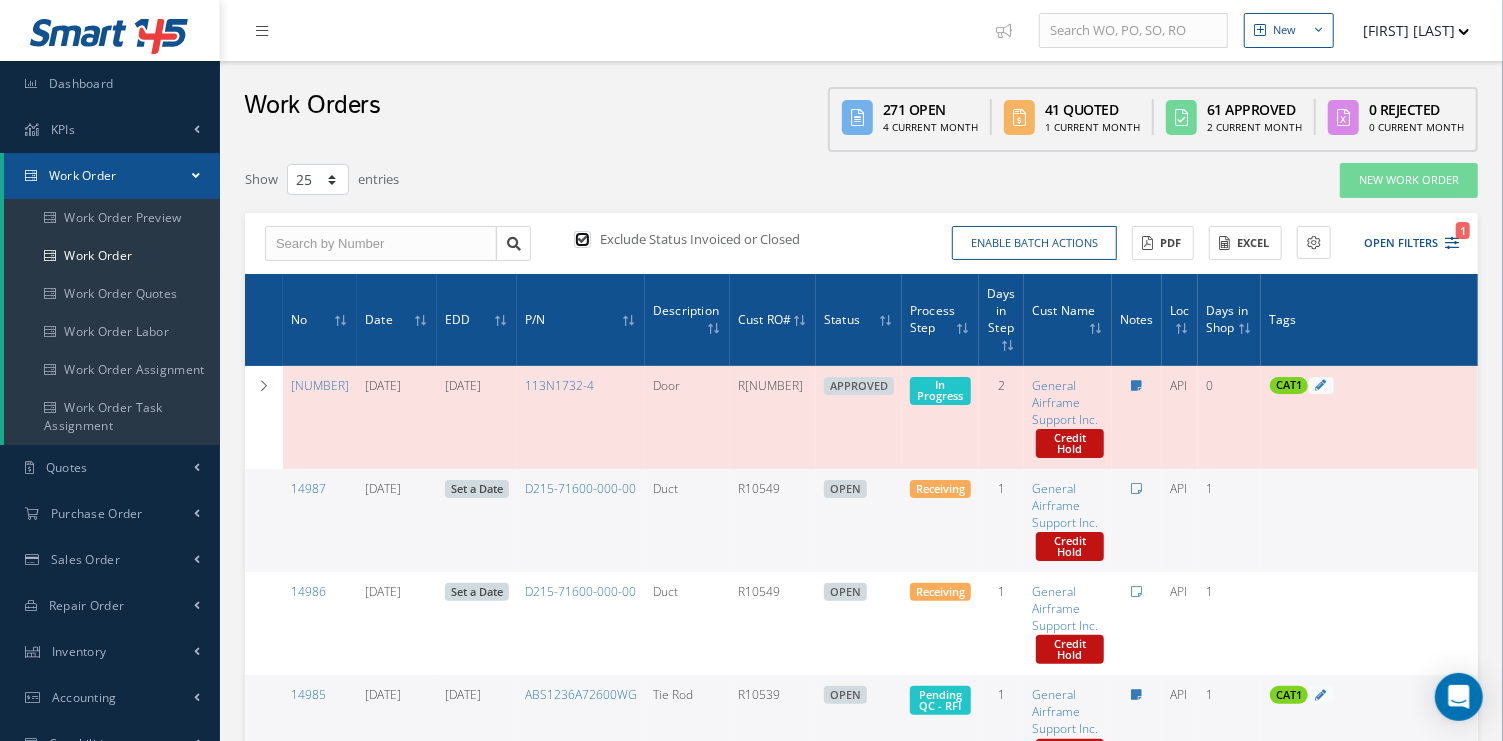 click at bounding box center (580, 240) 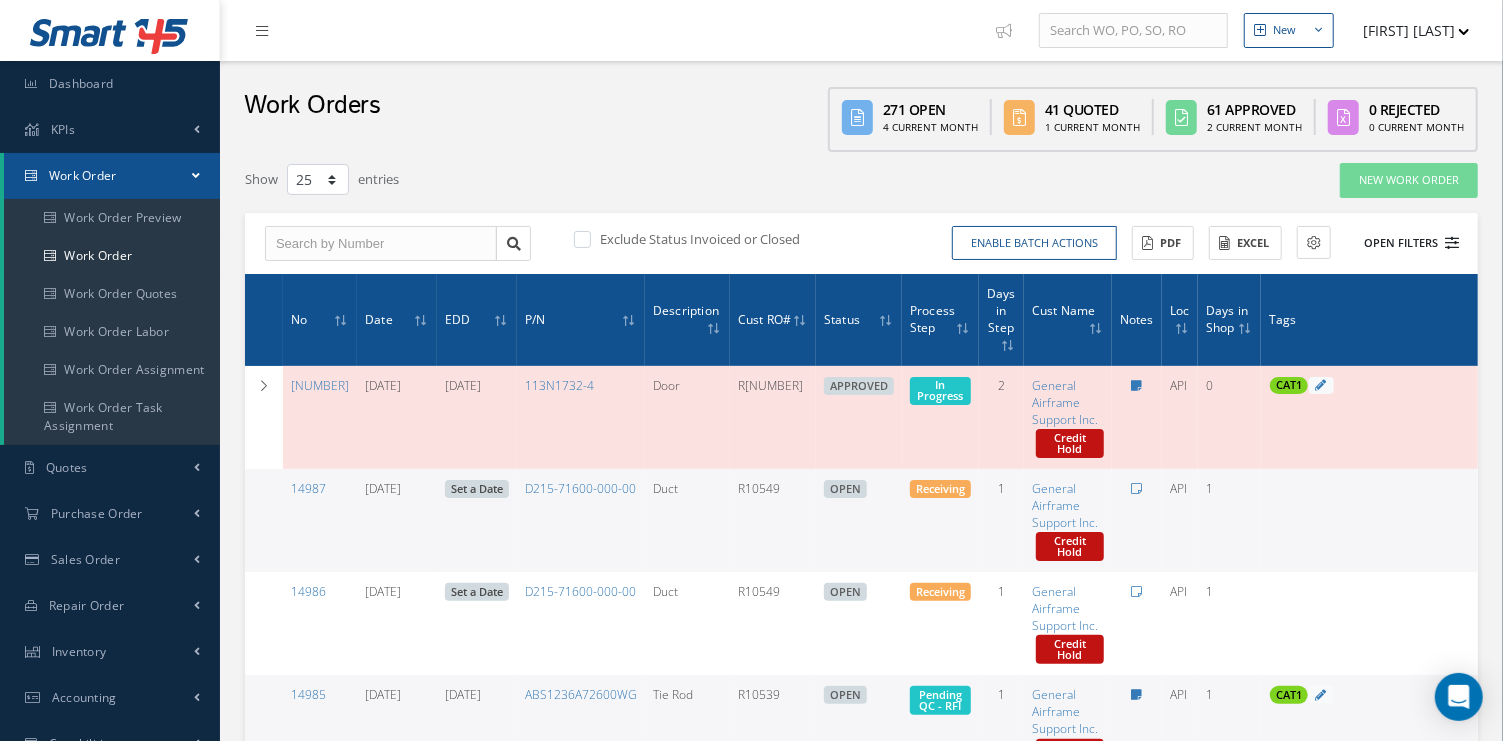 click on "Open Filters" at bounding box center [1402, 243] 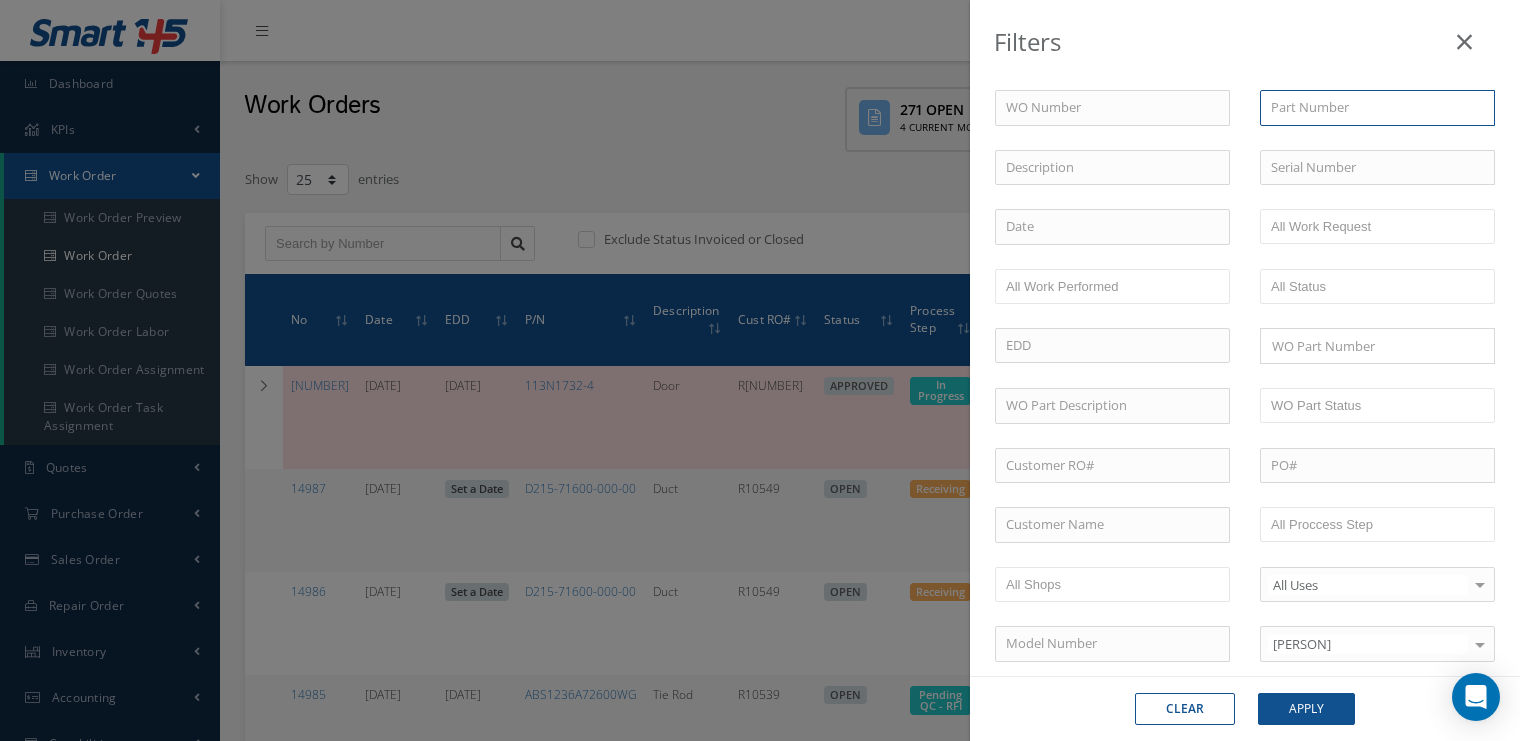 click at bounding box center (1377, 108) 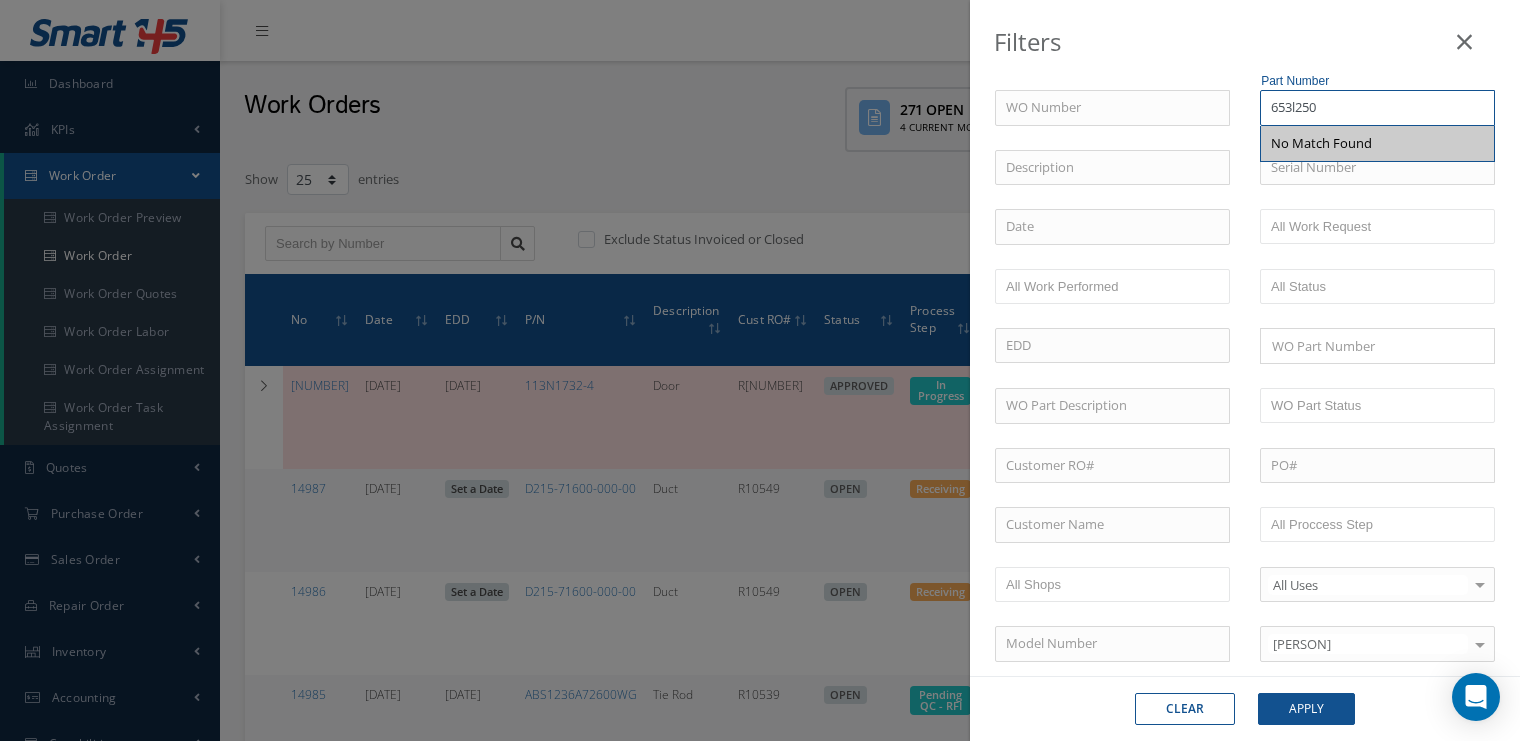 type on "653l250" 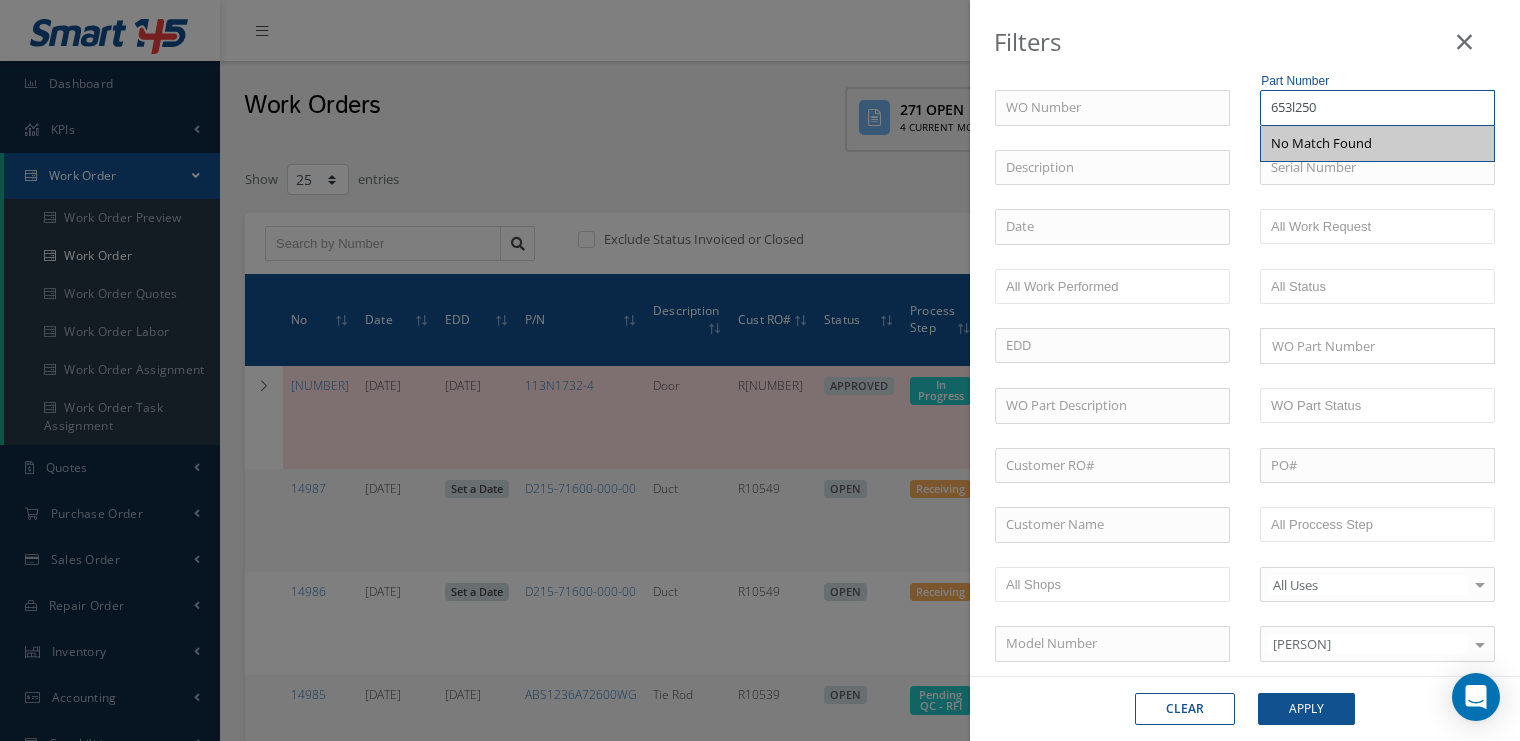 click on "Apply" at bounding box center [1306, 709] 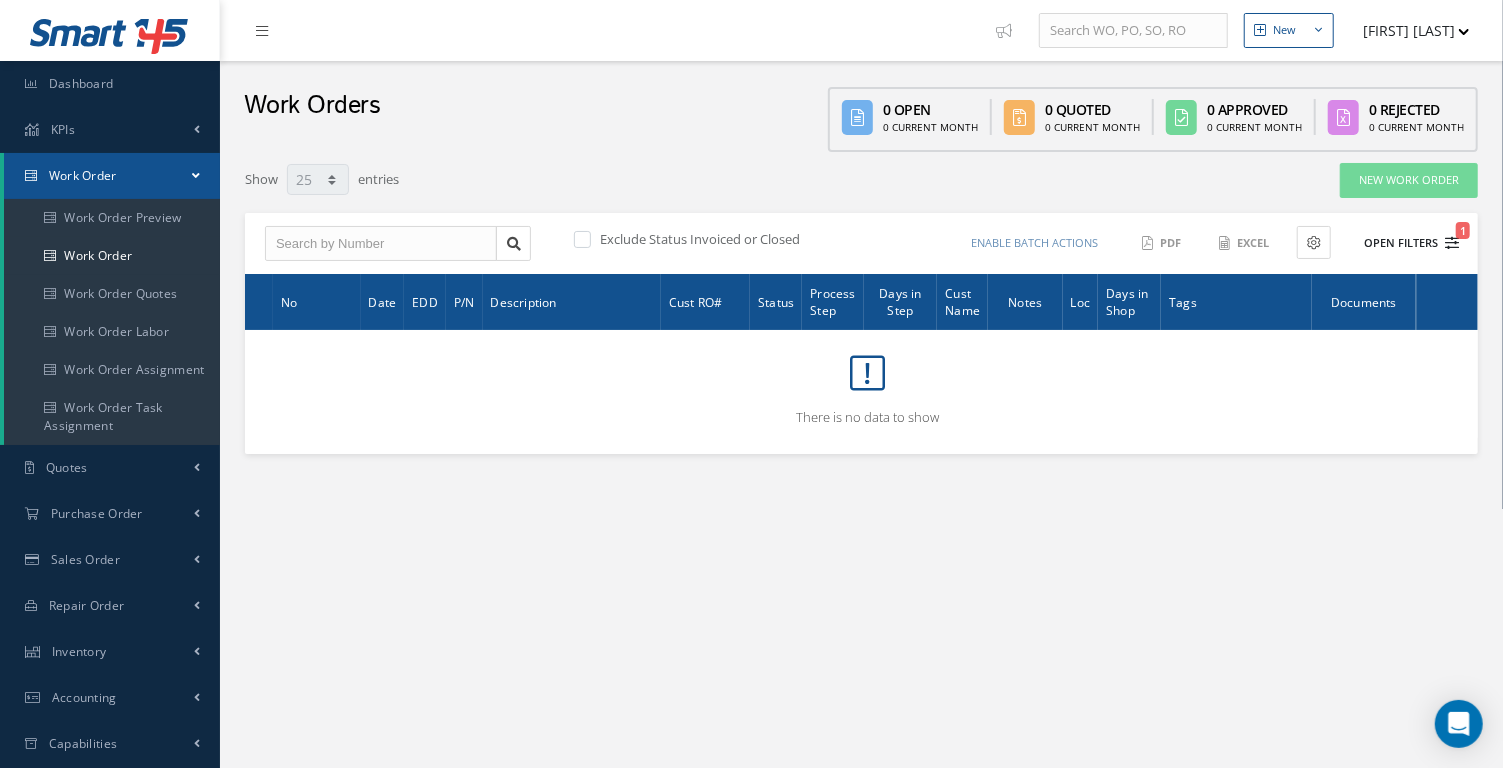 click on "1" at bounding box center [1452, 243] 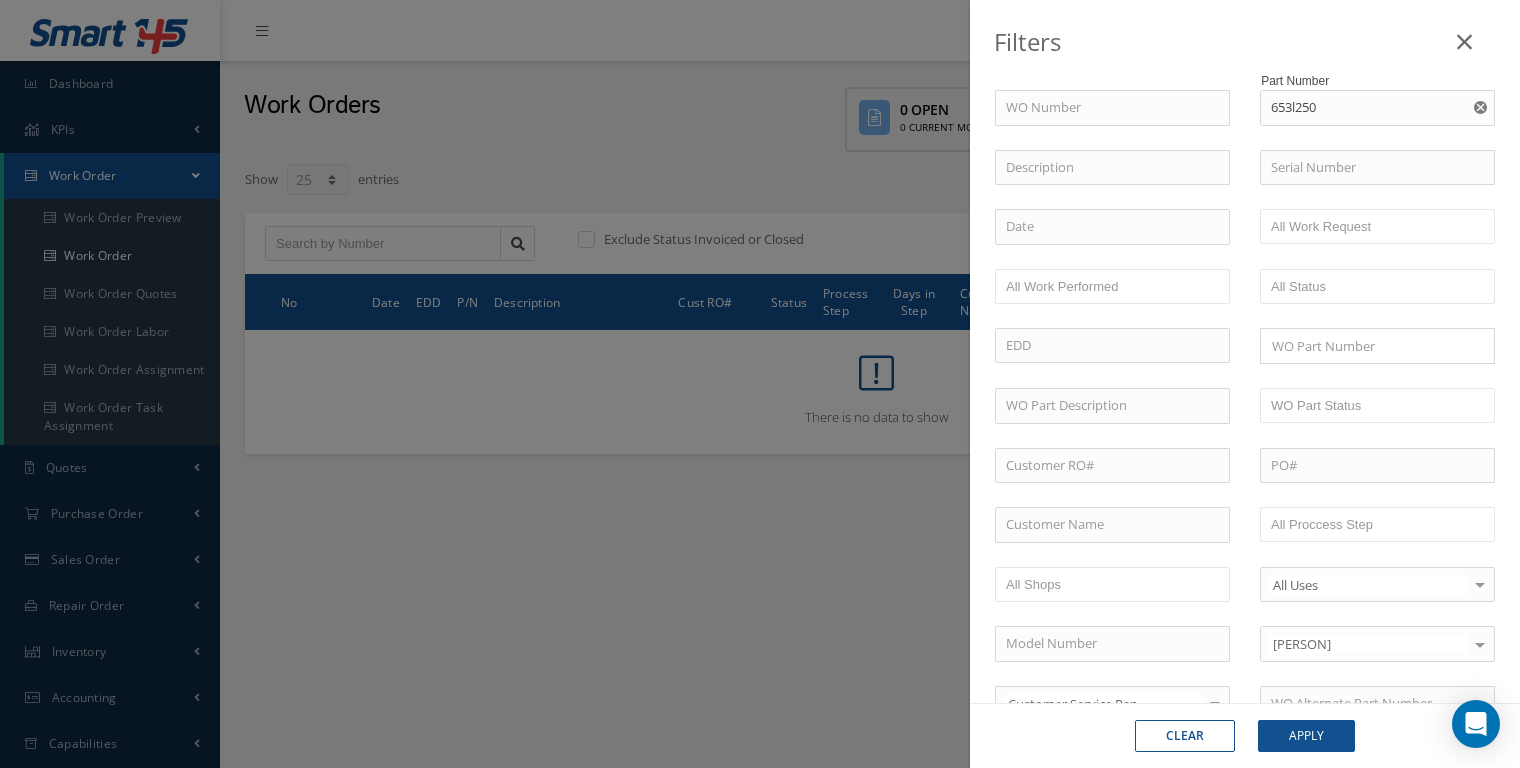click at bounding box center (1480, 107) 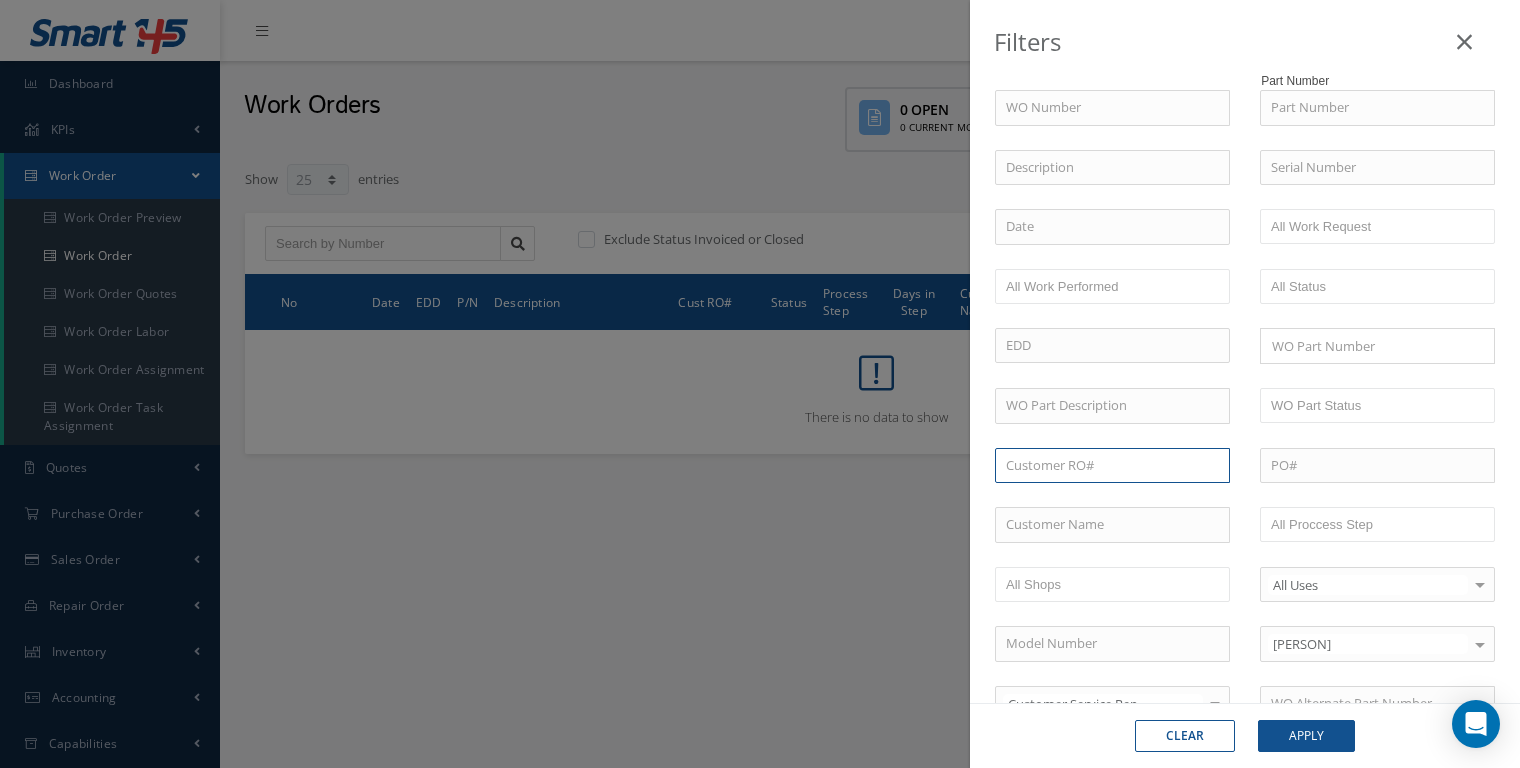 click at bounding box center (1112, 466) 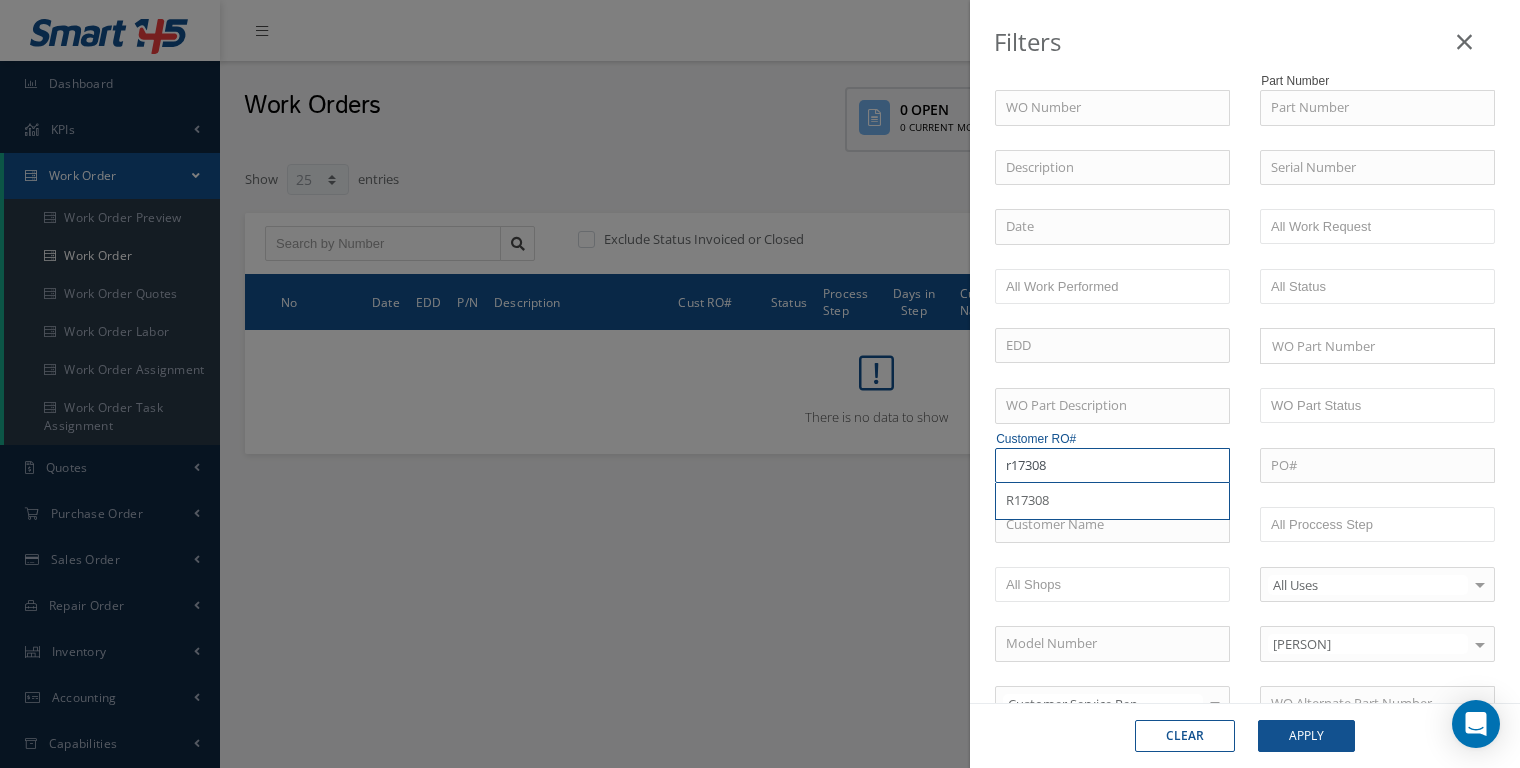 type on "r17308" 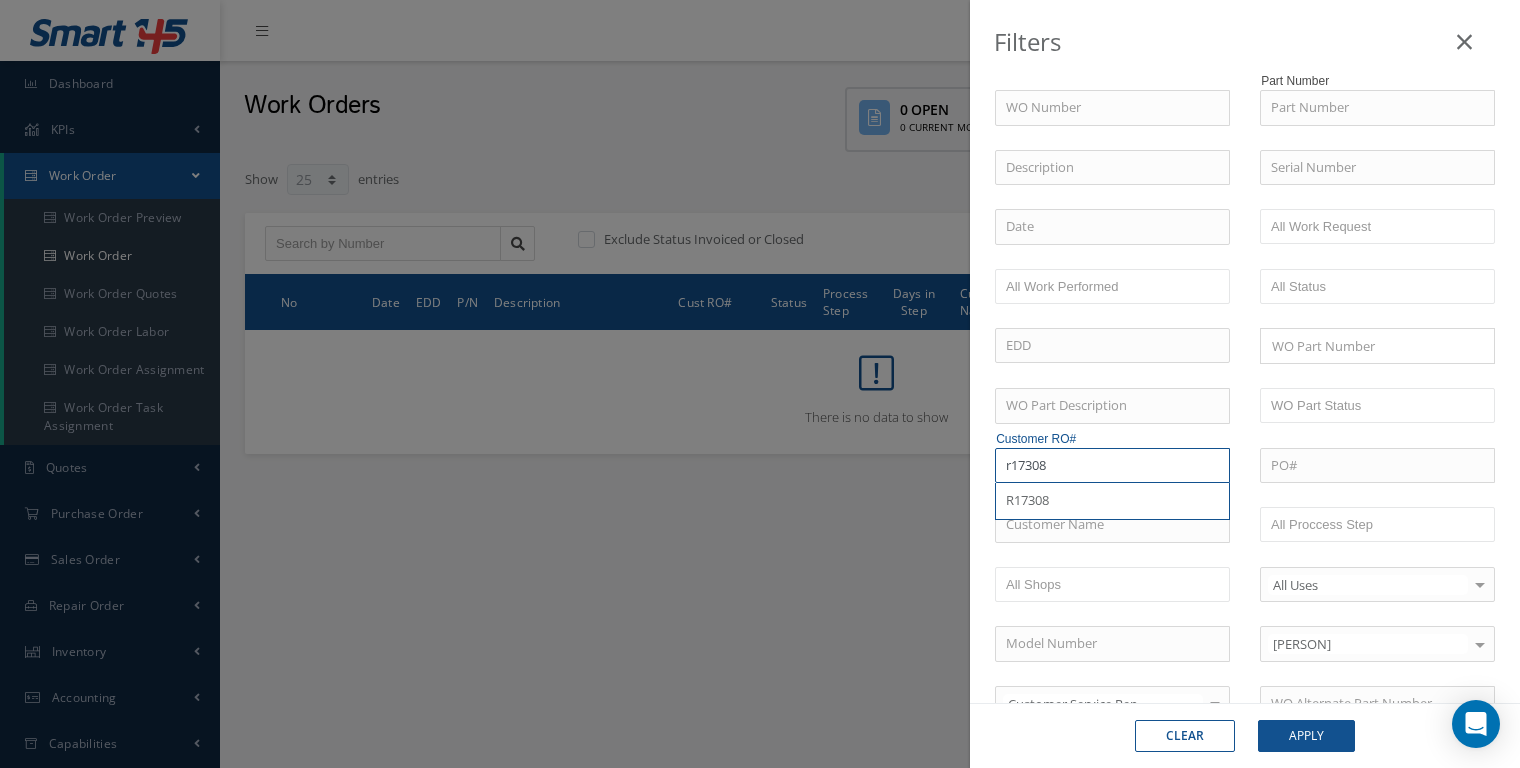 click on "Apply" at bounding box center [1306, 736] 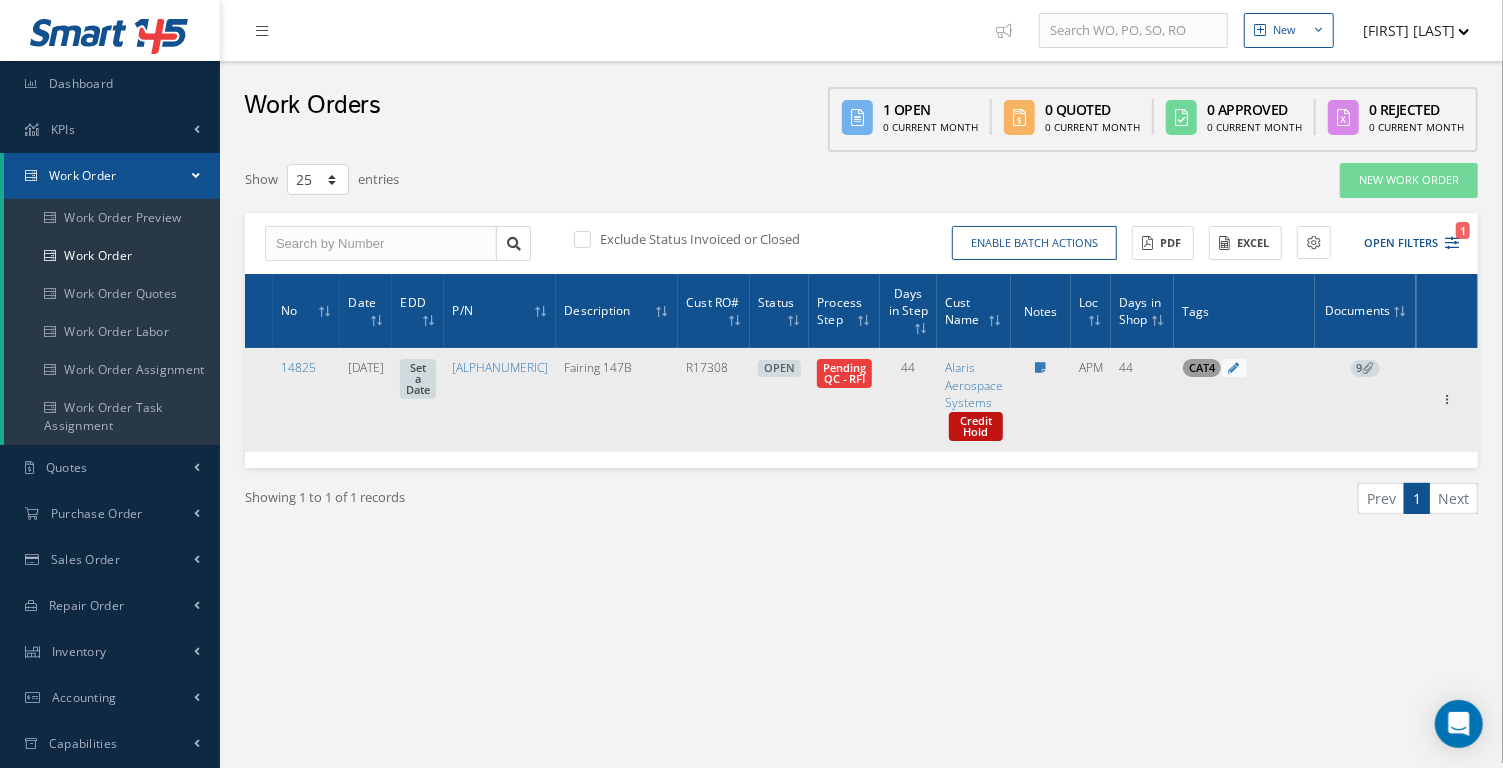 click on "9" at bounding box center [1365, 369] 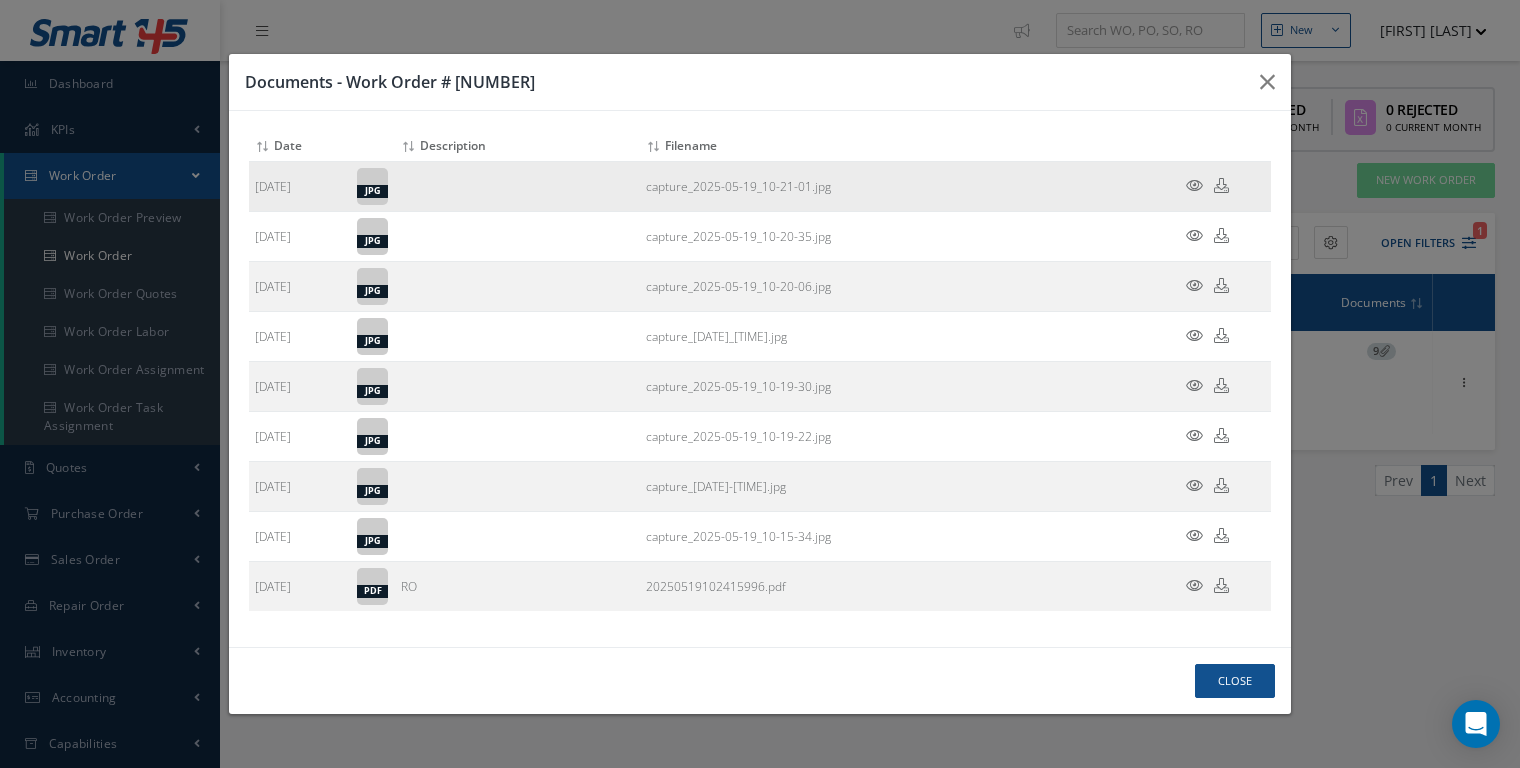 click at bounding box center [1194, 185] 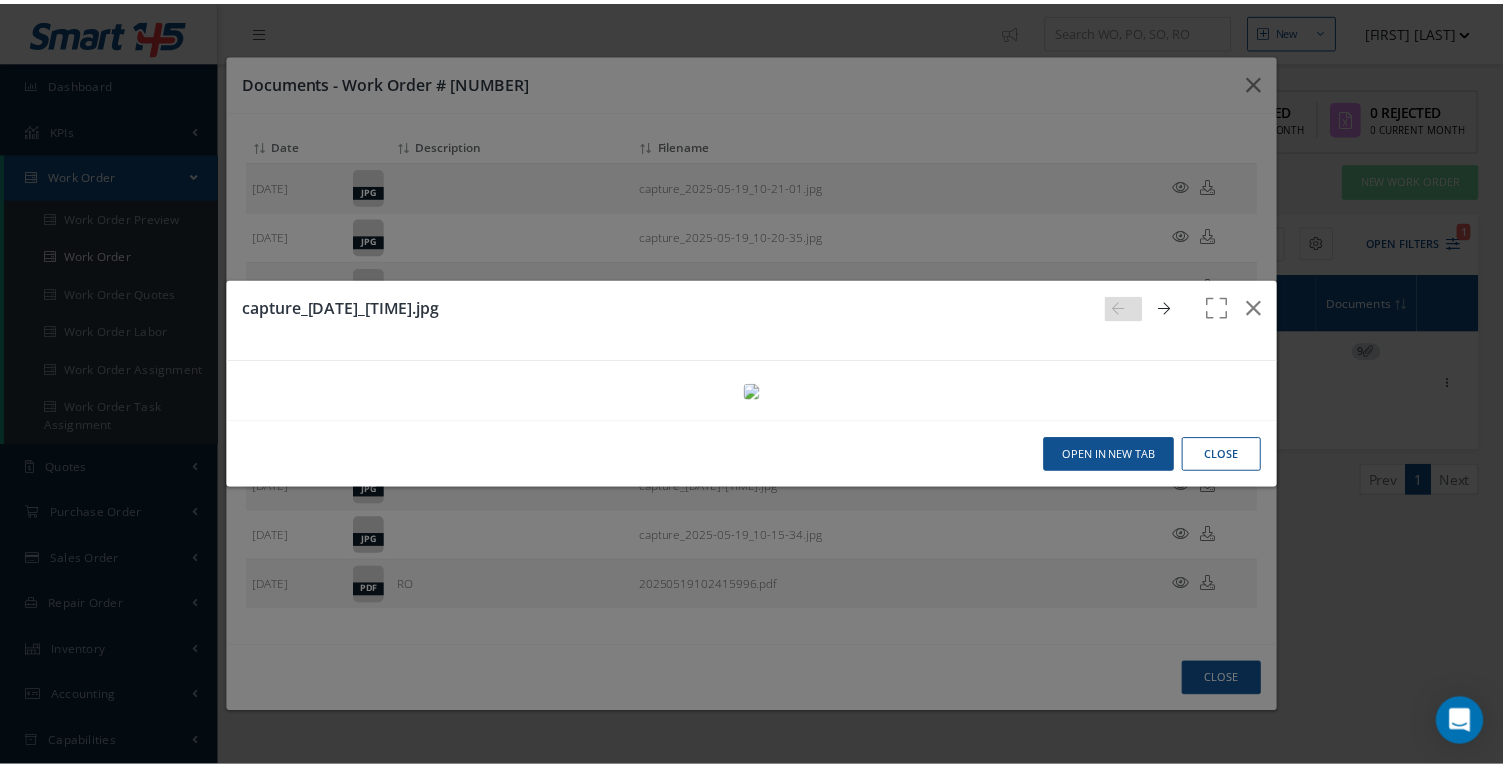scroll, scrollTop: 0, scrollLeft: 0, axis: both 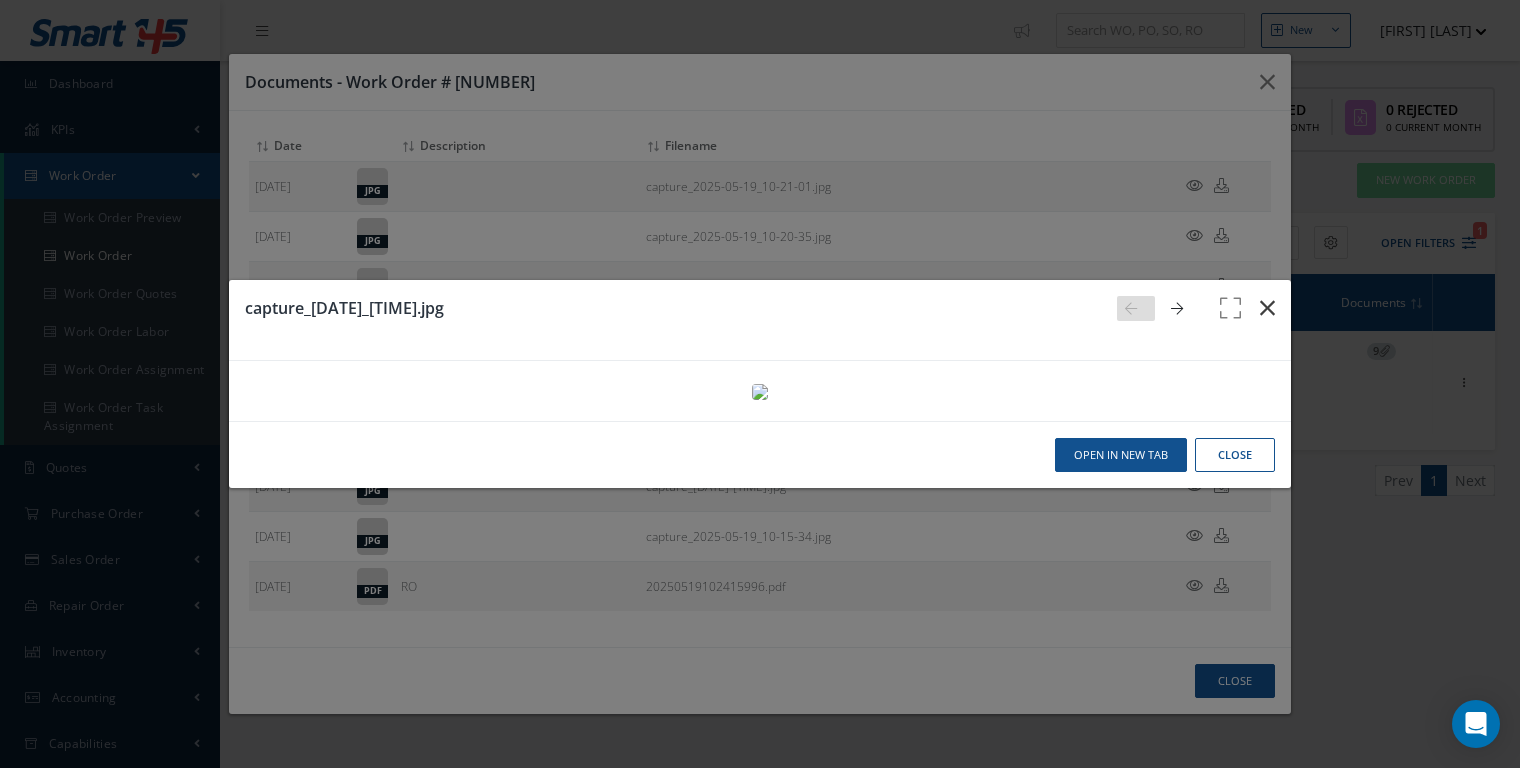 click at bounding box center [1267, 308] 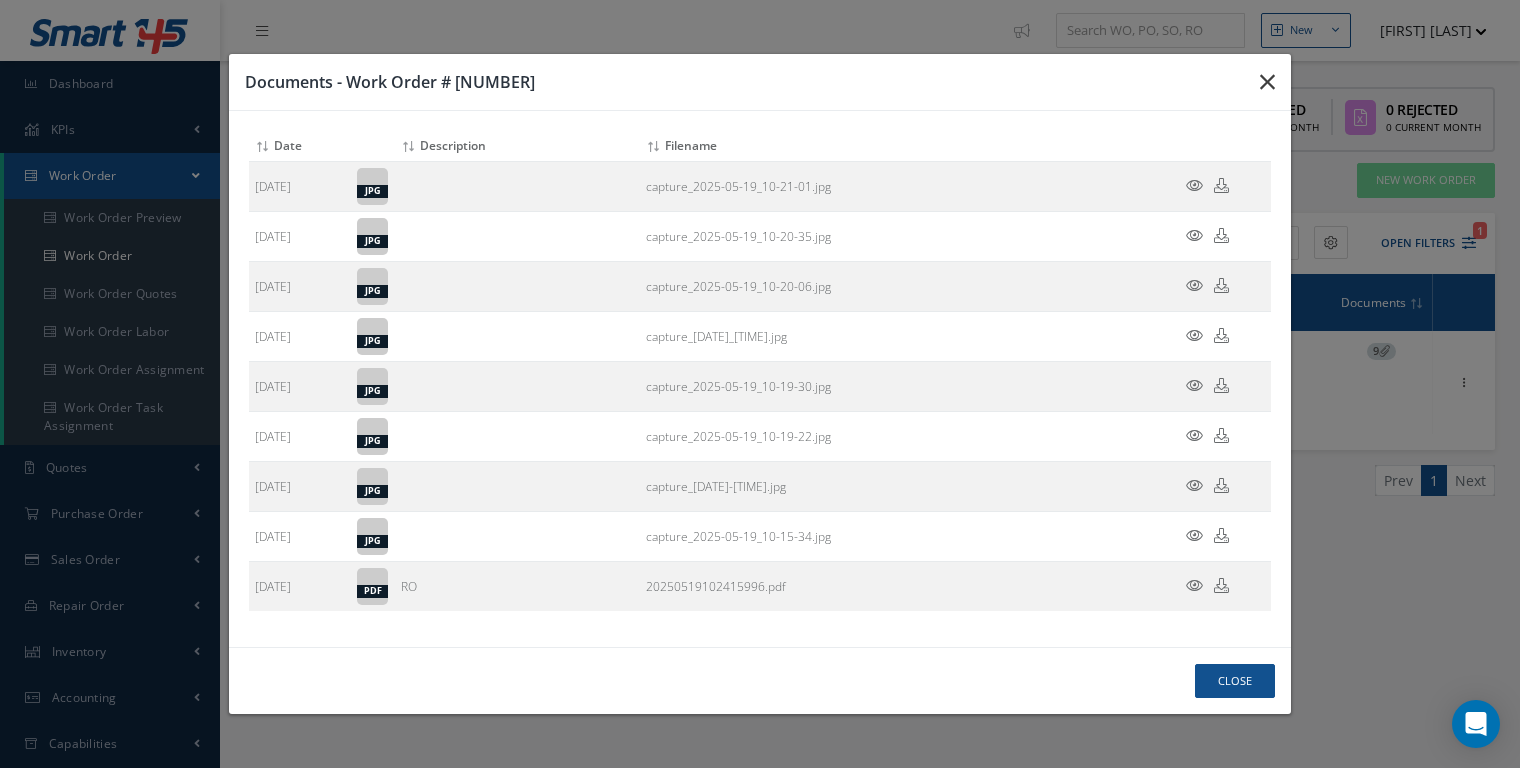 click at bounding box center (0, 0) 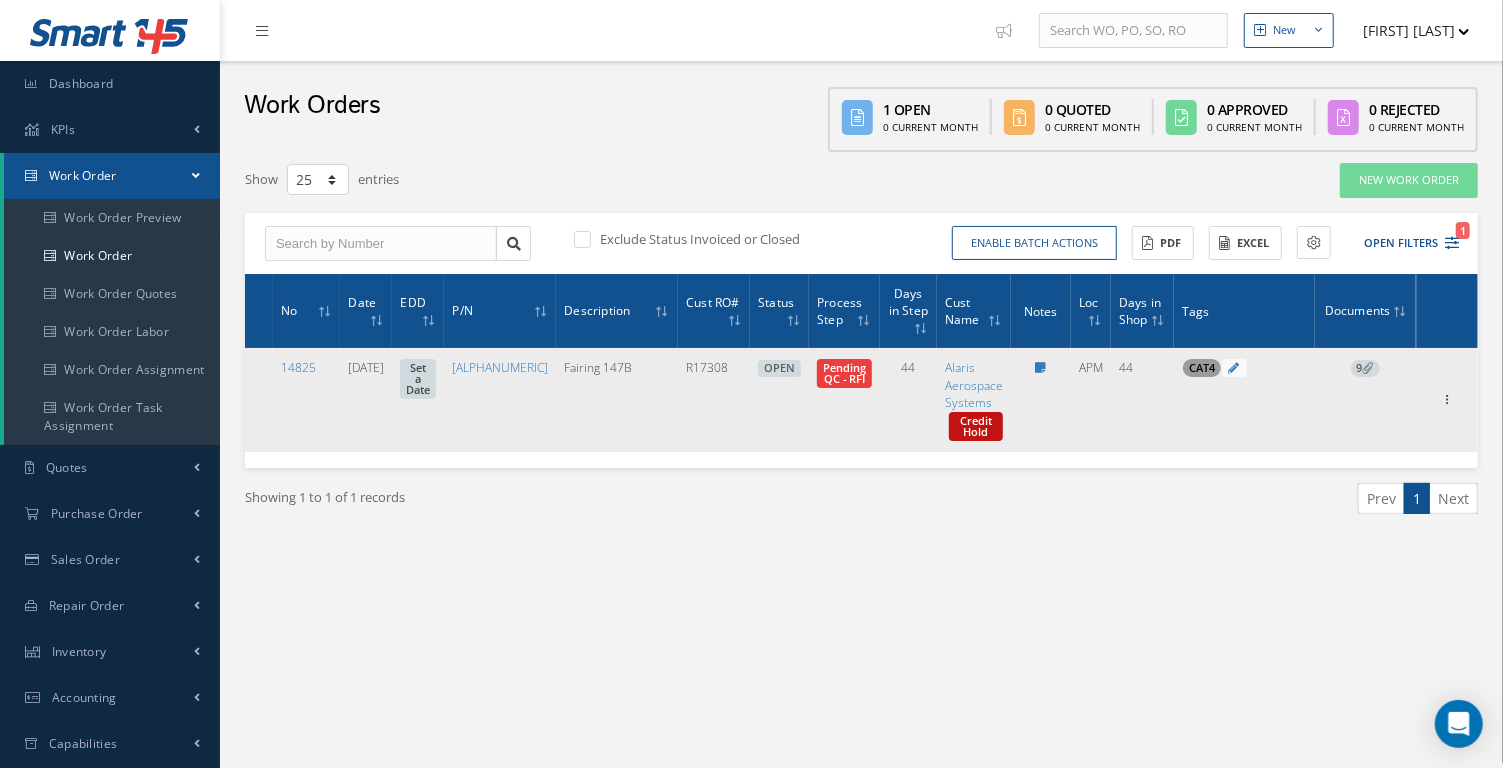 click at bounding box center (1234, 368) 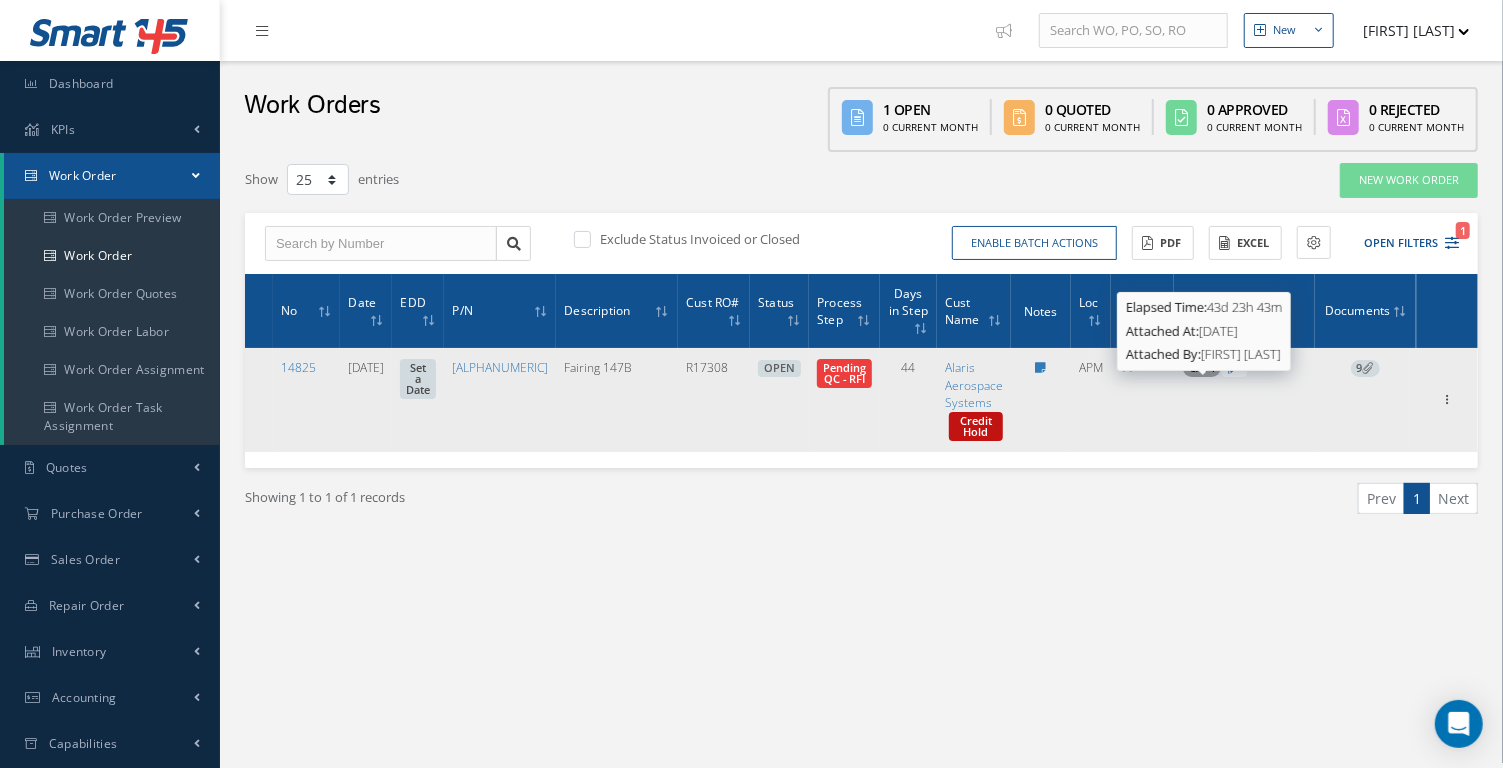 click on "CAT4" at bounding box center (1202, 367) 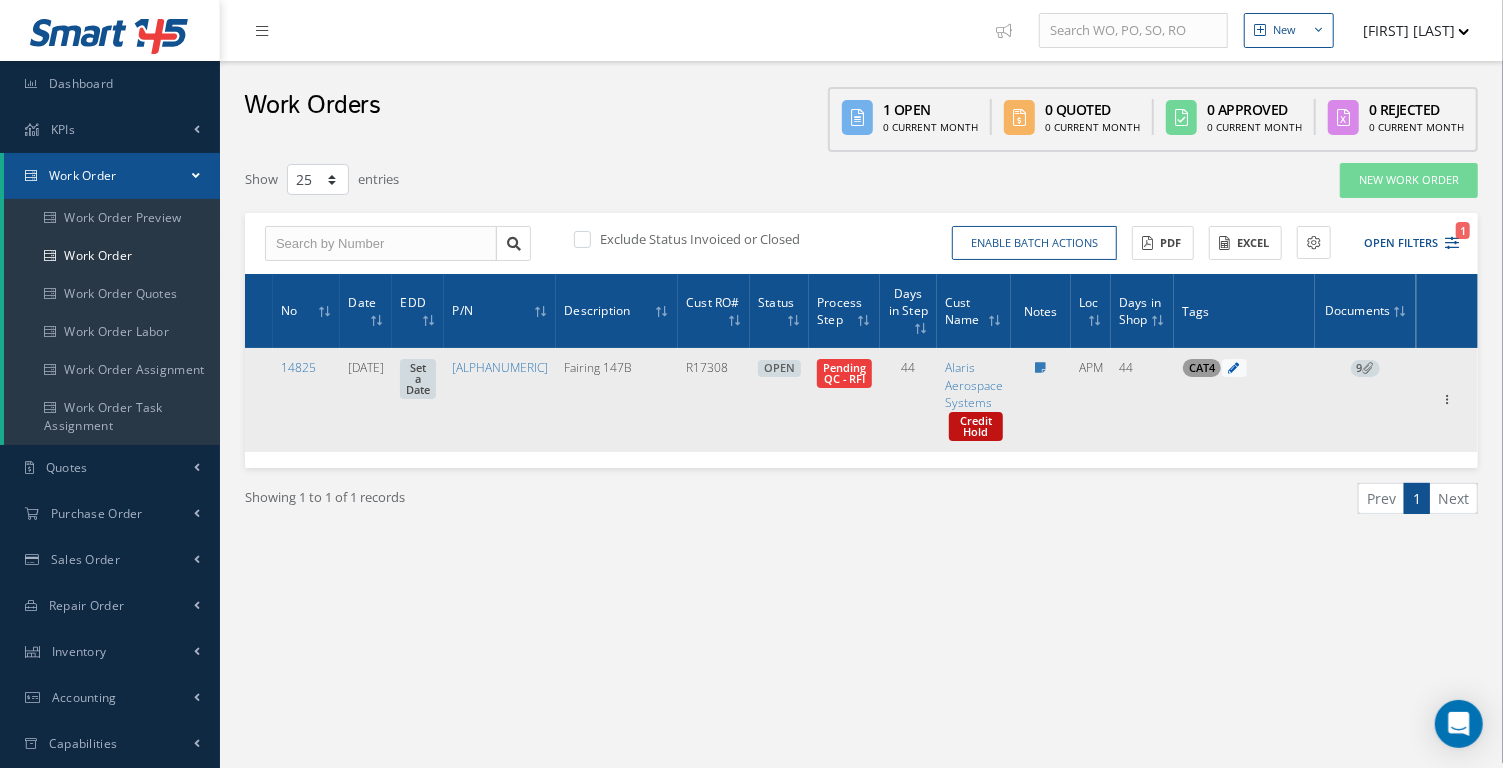 click at bounding box center [1233, 367] 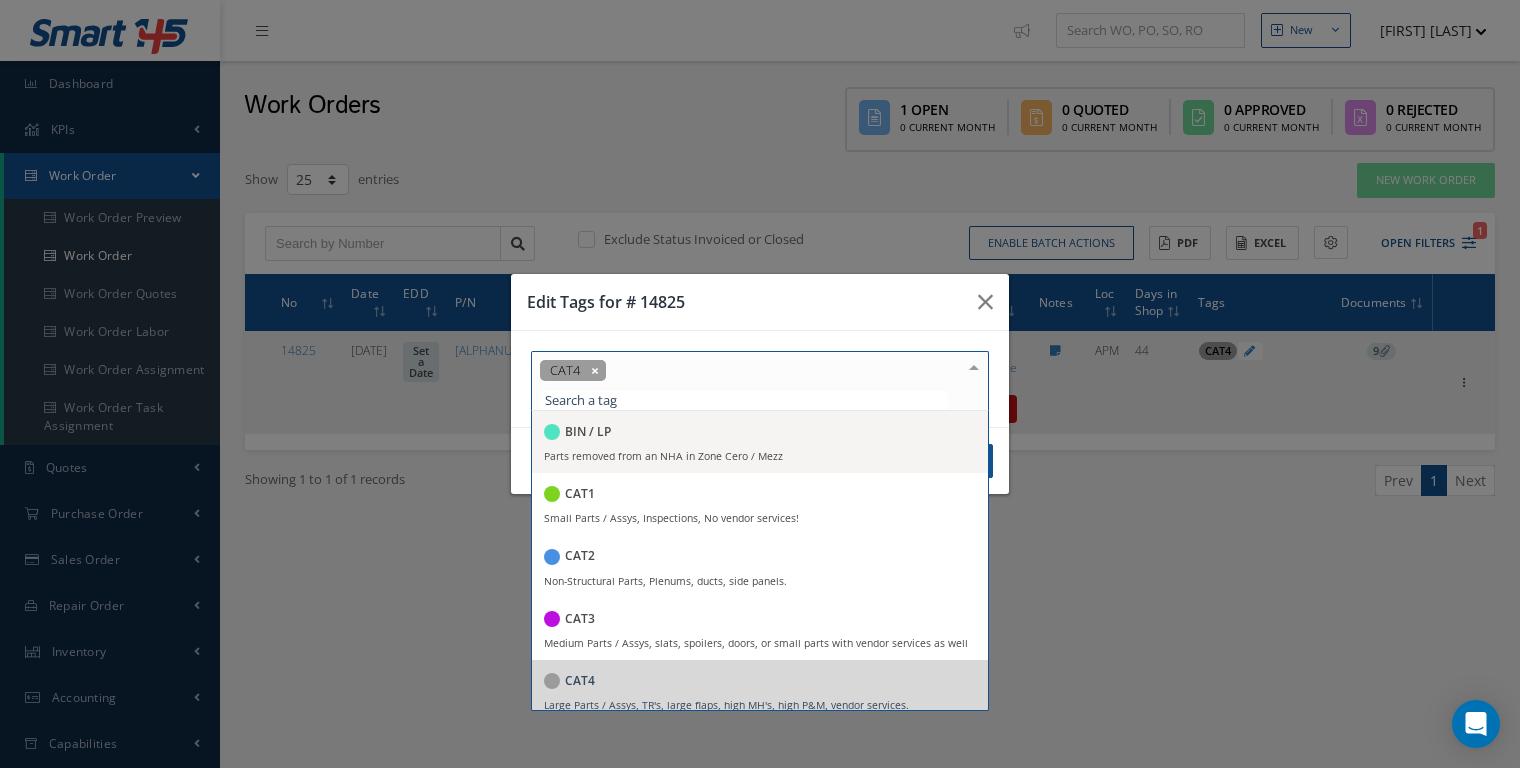 click at bounding box center (974, 368) 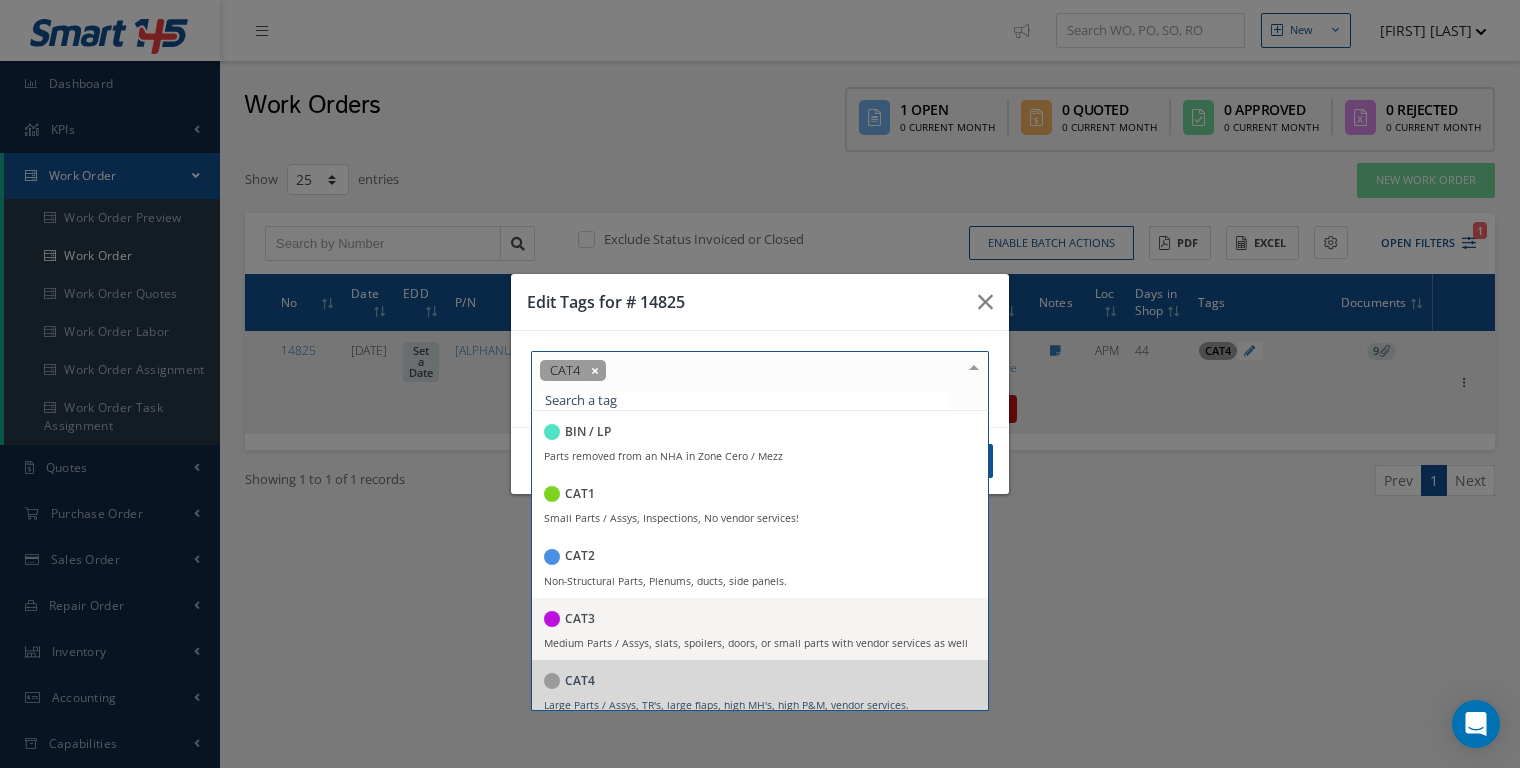 click on "CAT3" at bounding box center (760, 620) 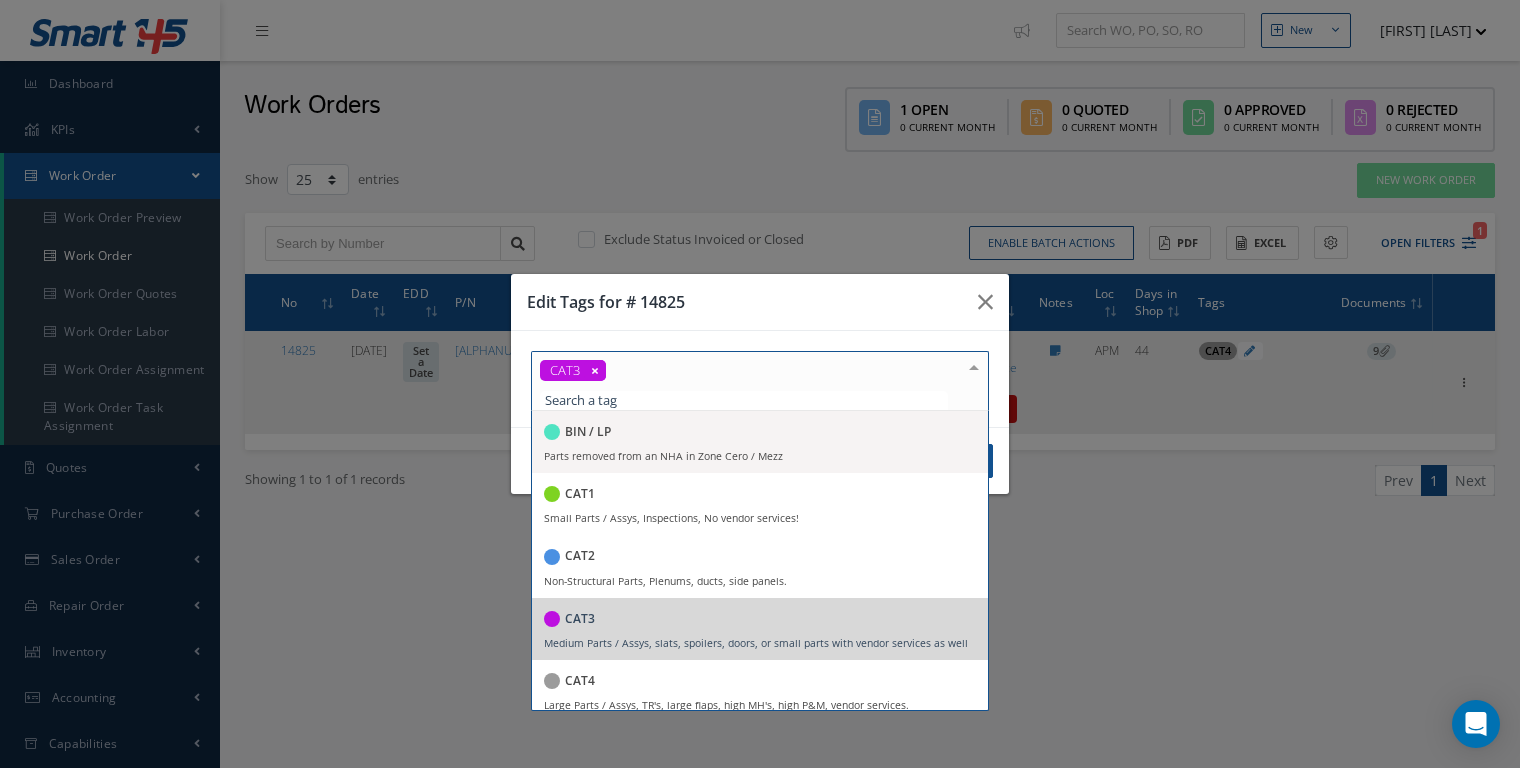 click at bounding box center (595, 370) 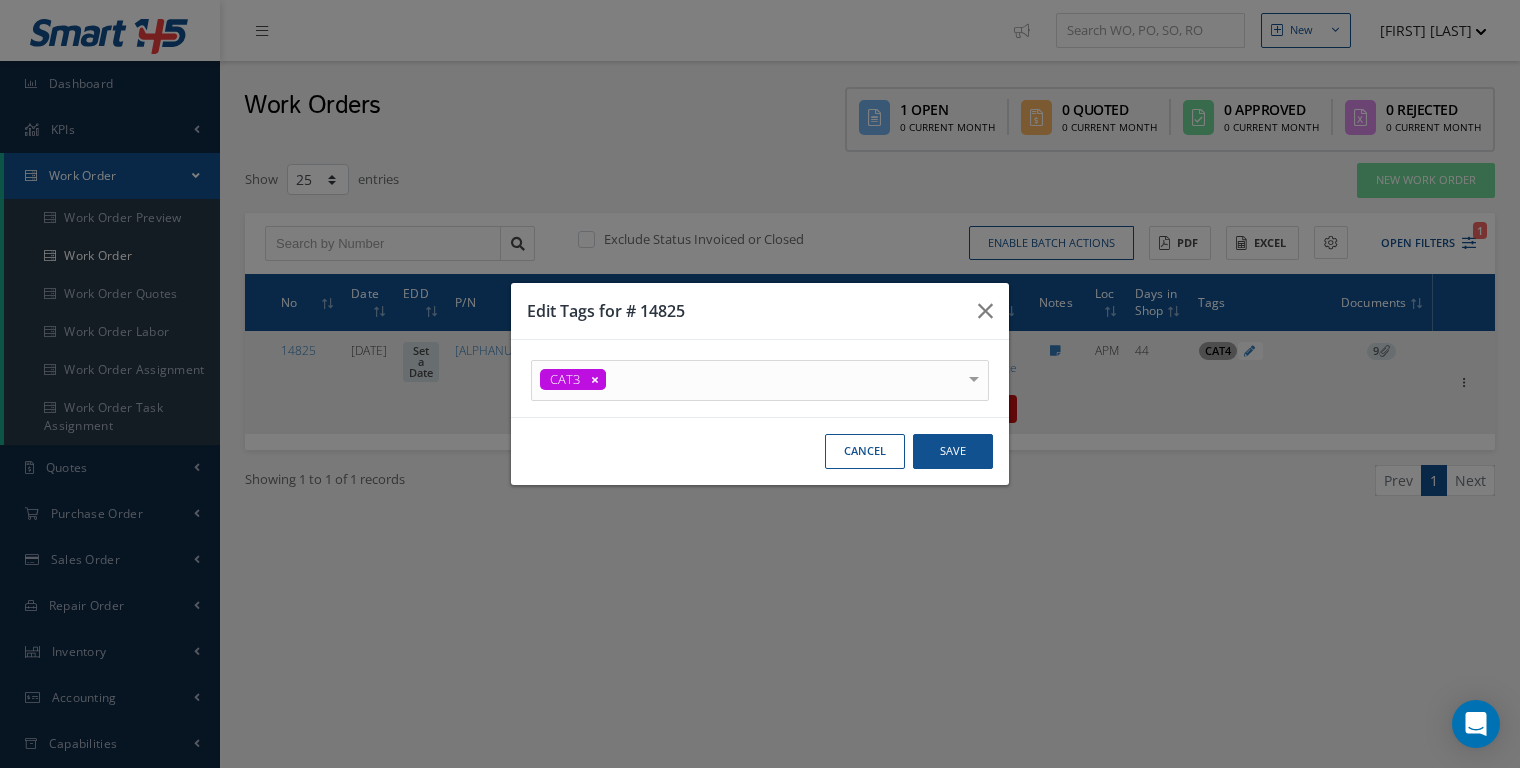 click on "Edit Tags for # 14825" at bounding box center (760, 311) 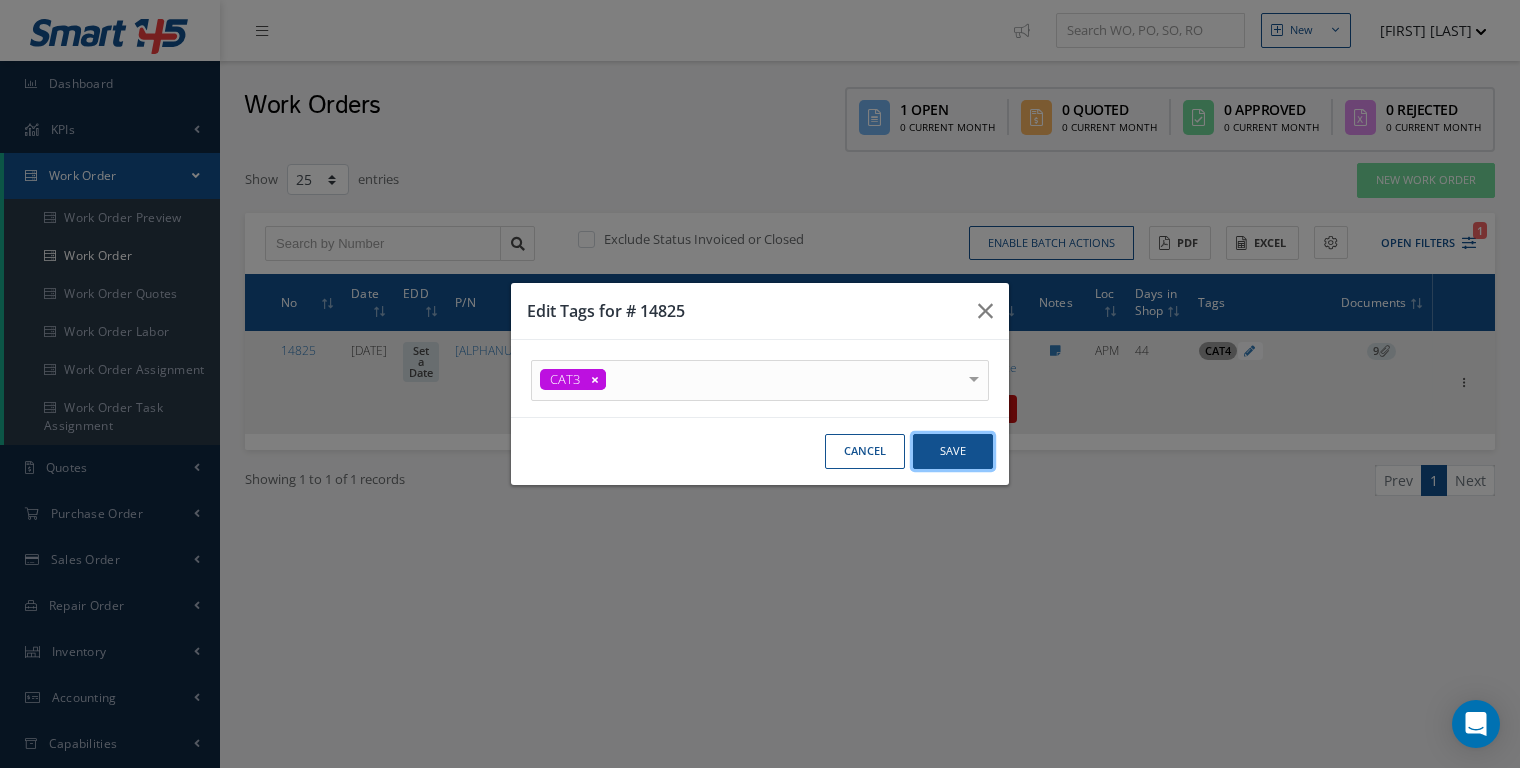 click on "Save" at bounding box center (953, 451) 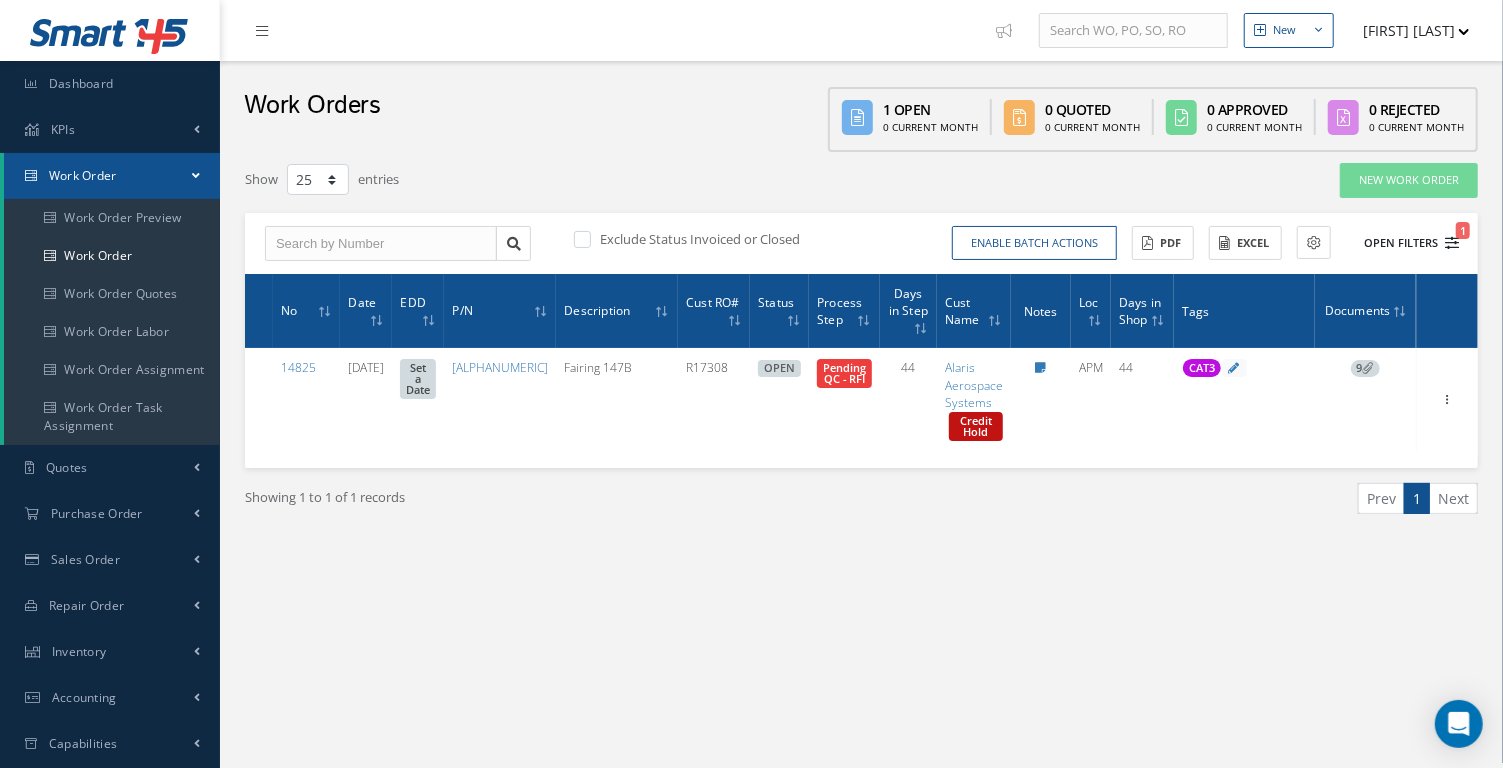 click on "1" at bounding box center [1452, 243] 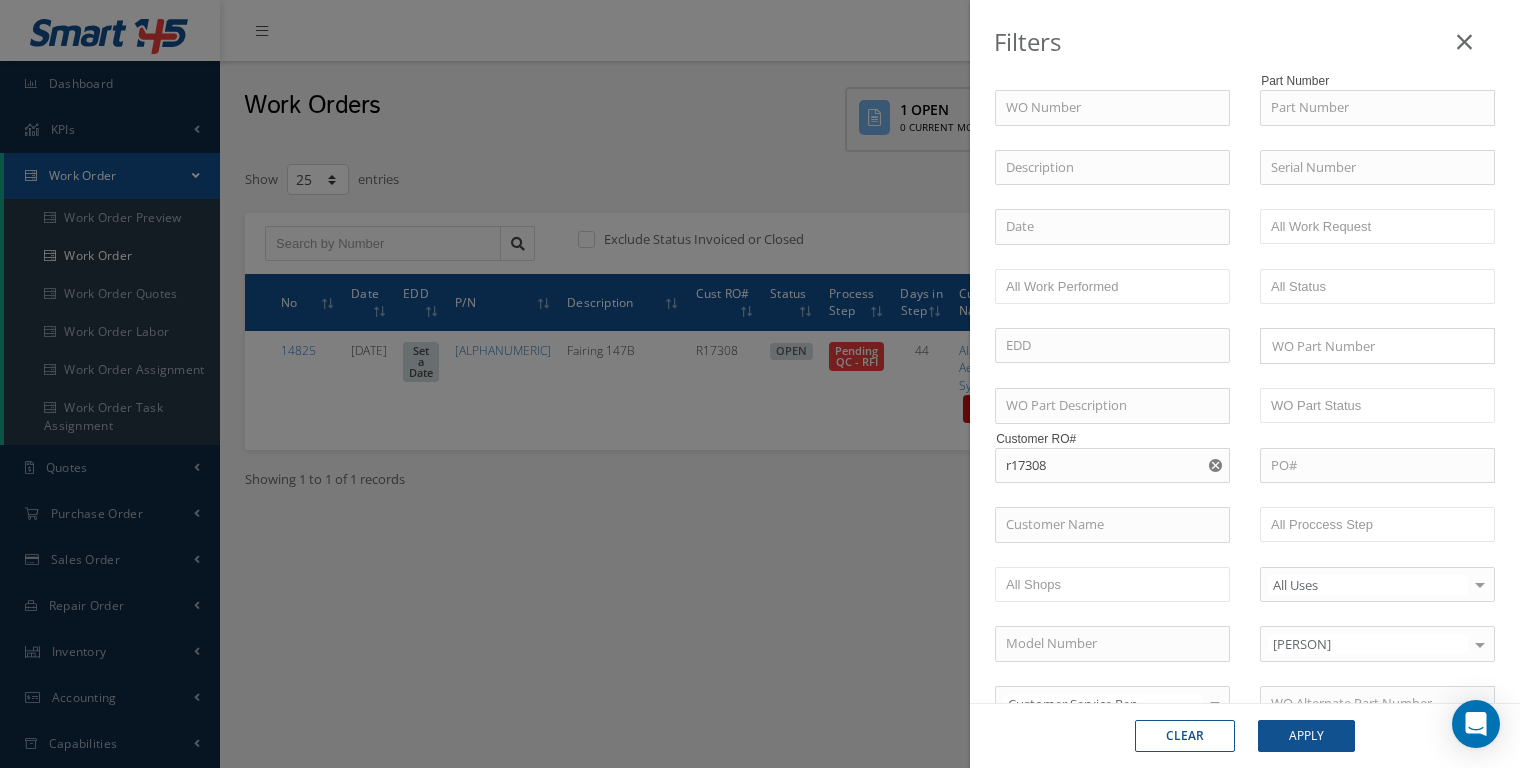 click on "Clear" at bounding box center (1185, 736) 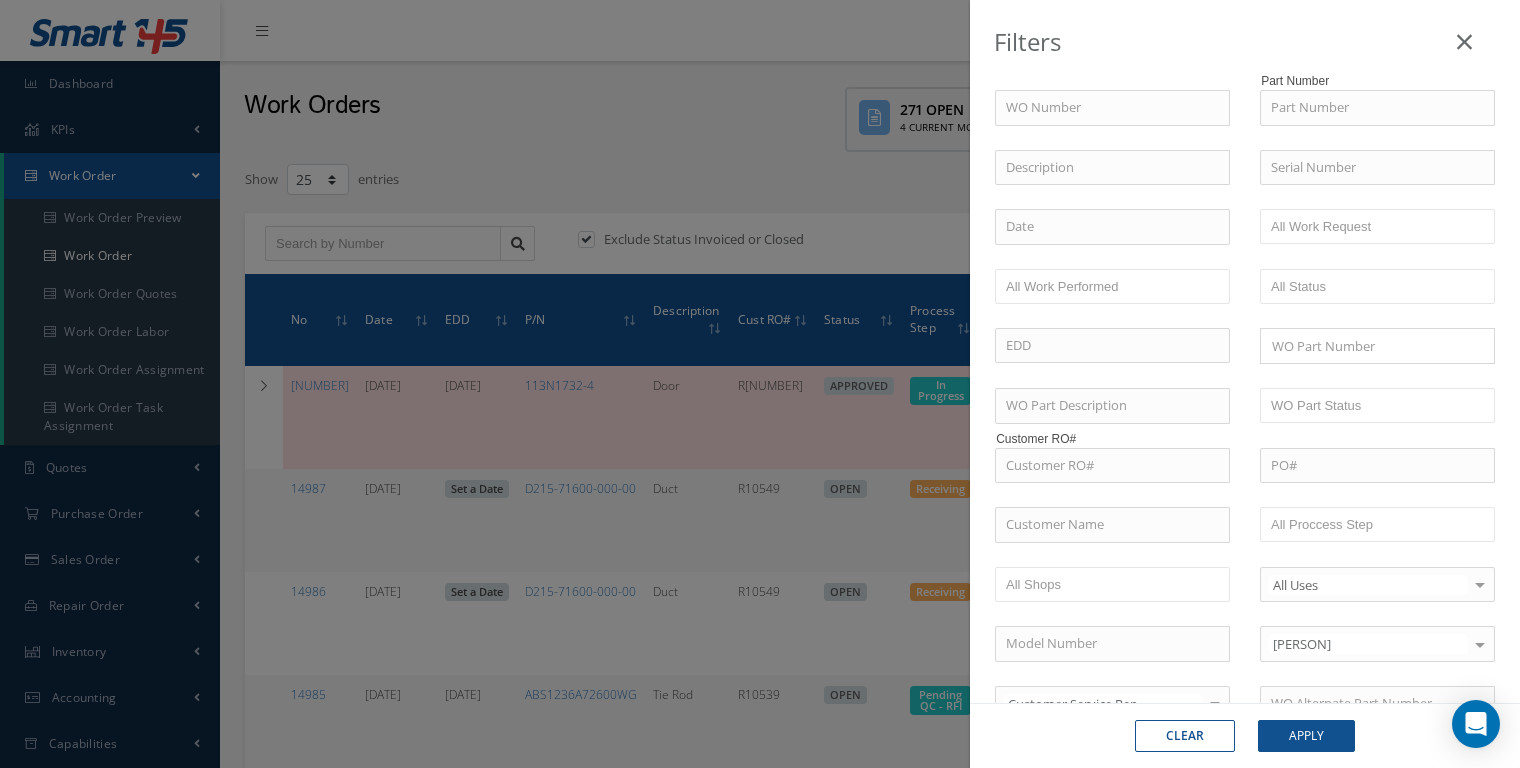 click on "Filters
WO Number
Part Number
Description
Serial Number
BALANCE
BENCH CHECK
BER
CADMIUM PLATE
CALIBRATION
CERTIFICATION
FILE ONLY DUPLICATE
INSPECTION
INSTALLATION
LINE MAINTENANCE
MODIFY
NDT
NDT & PLATING
NEW
OTHER
OVERHAUL
RECERTIFY
RELIABLE
REPAIR
RETURN TO CUSTOMER
REWIND
Scrap
WARRANTY REPAIR
WARRANTY REPLACEMENT
All Work Request
BALANCE
BENCH CHECK
BER
CADMIUM PLATE
CALIBRATION
CERTIFICATION
FILE ONLY DUPLICATE
INSPECTION
MODIFY" at bounding box center (760, 384) 